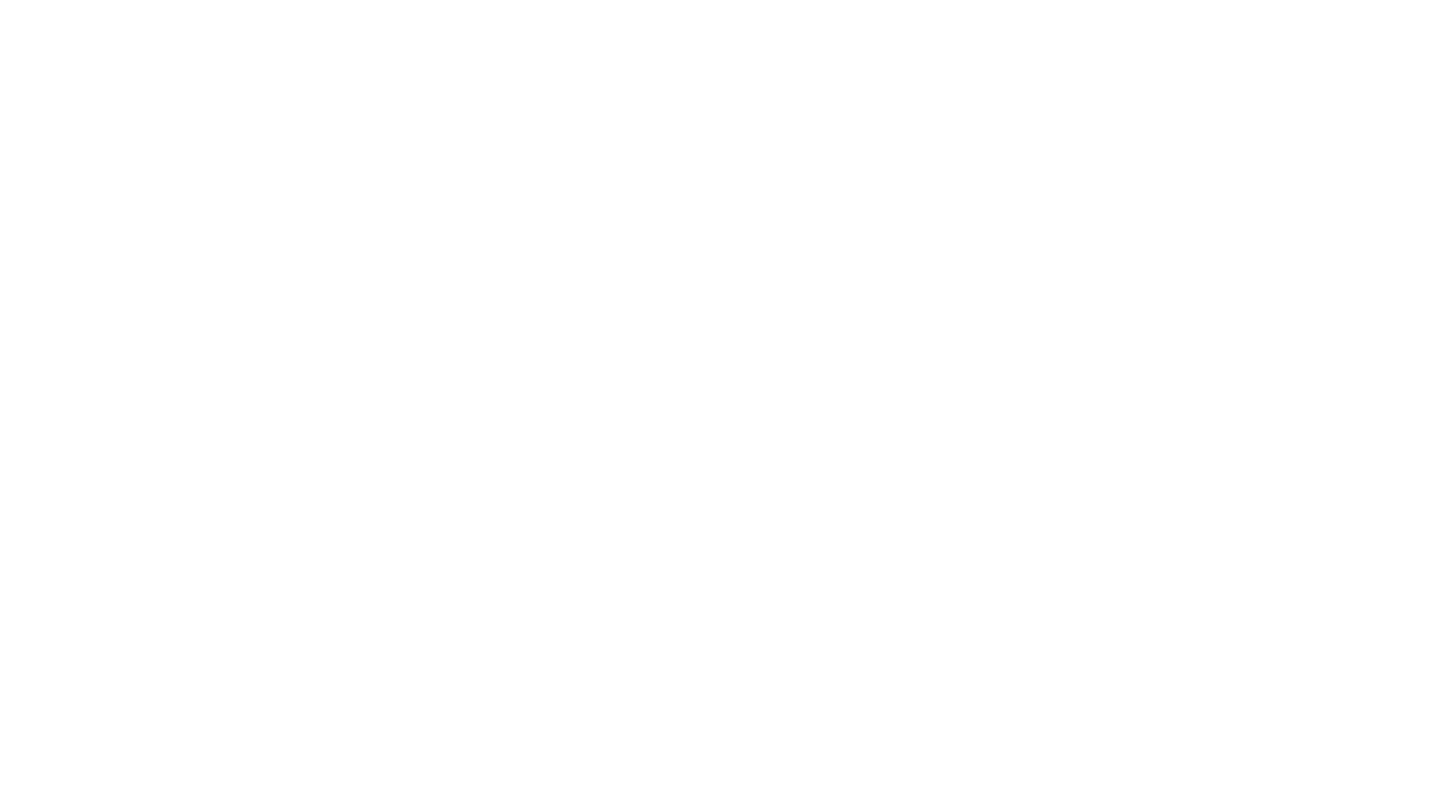 scroll, scrollTop: 0, scrollLeft: 0, axis: both 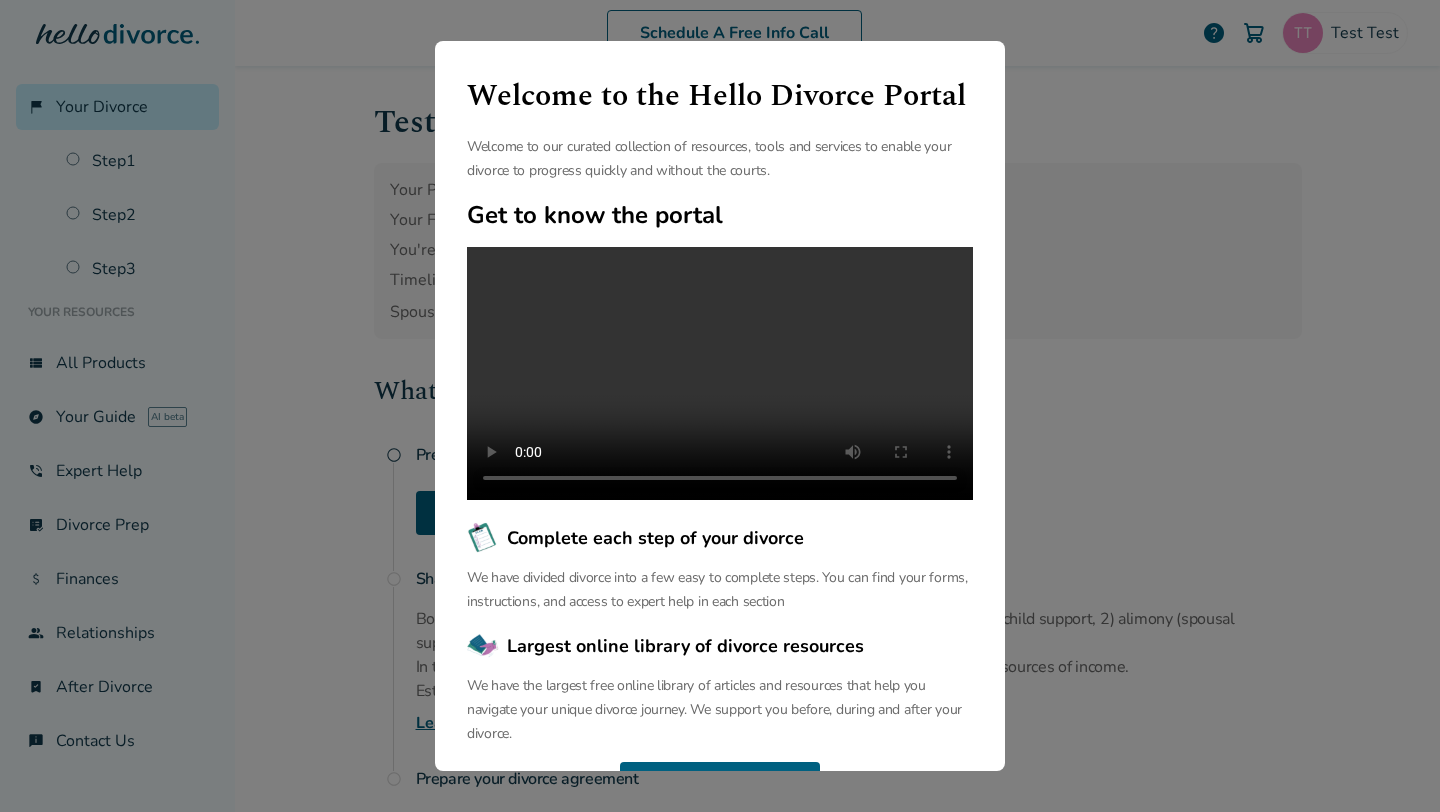 click on "Welcome to the Hello Divorce Portal Welcome to our curated collection of resources, tools and services to enable your divorce to progress quickly and without the courts. Get to know the portal Complete each step of your divorce We have divided divorce into a few easy to complete steps. You can find your forms, instructions, and access to expert help in each section Largest online library of divorce resources We have the largest free online library of articles and resources that help you navigate your unique divorce journey. We support you before, during and after your divorce. Continue" at bounding box center (720, 406) 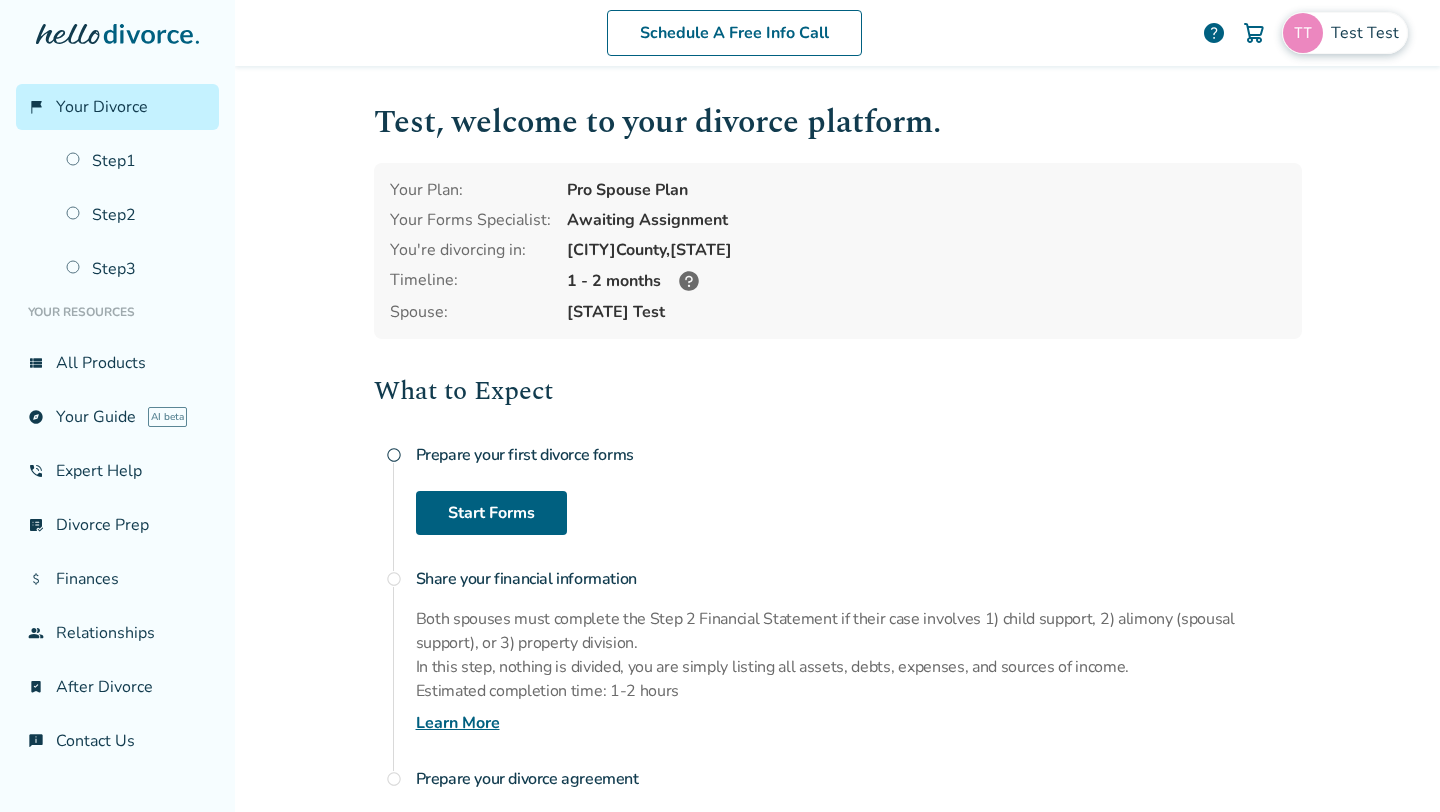 click on "Test   Test" at bounding box center (1345, 33) 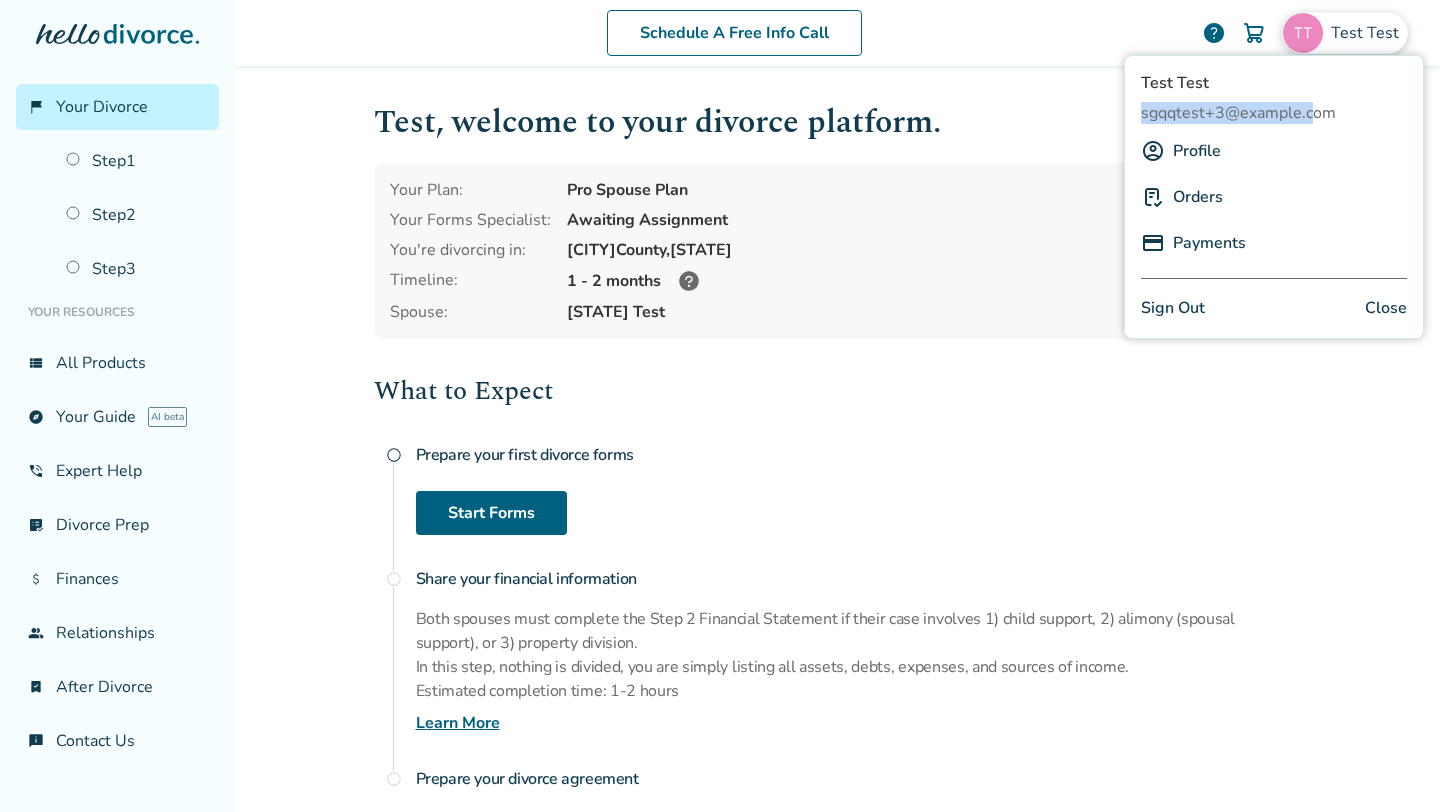 copy on "sgqqtest+3@gmail.com" 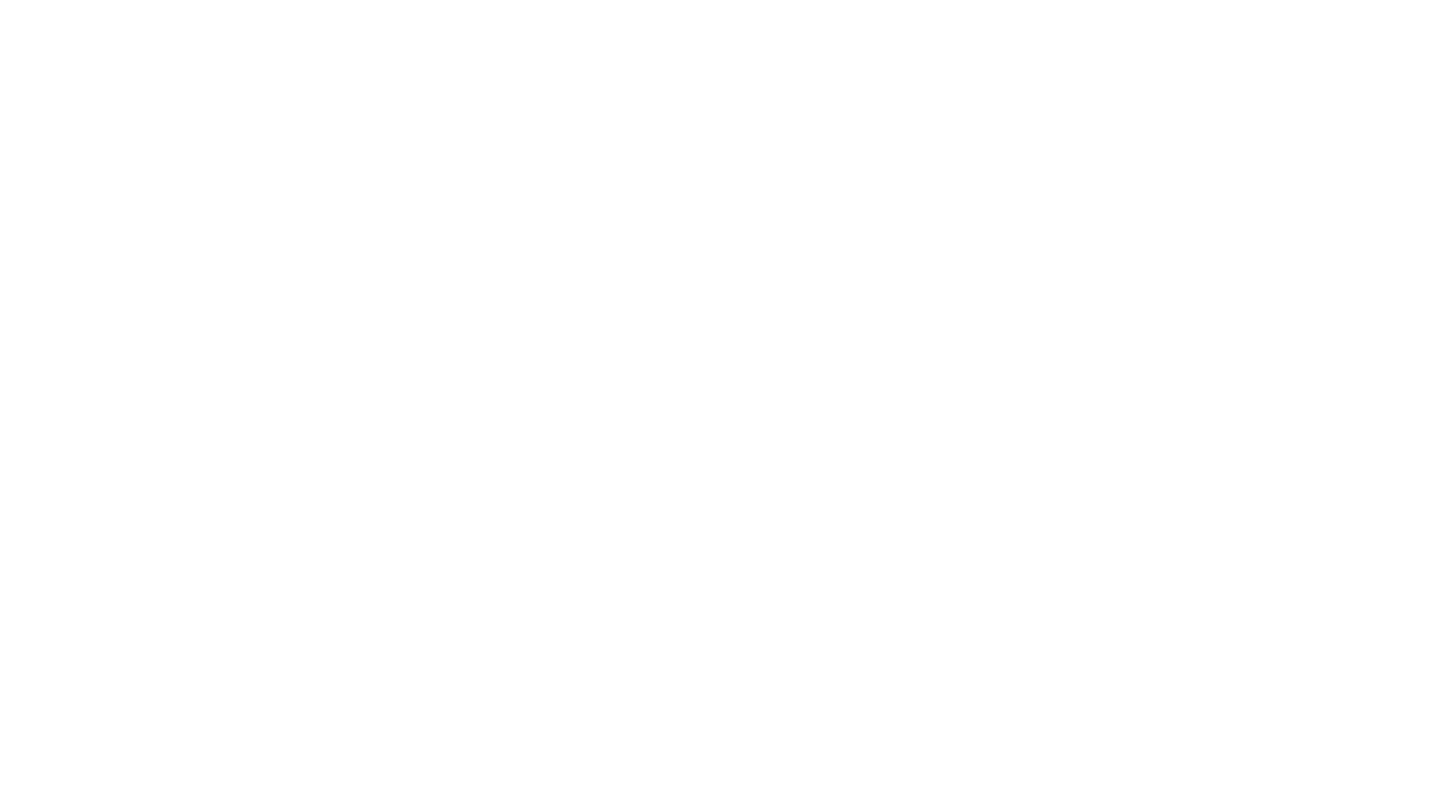 scroll, scrollTop: 0, scrollLeft: 0, axis: both 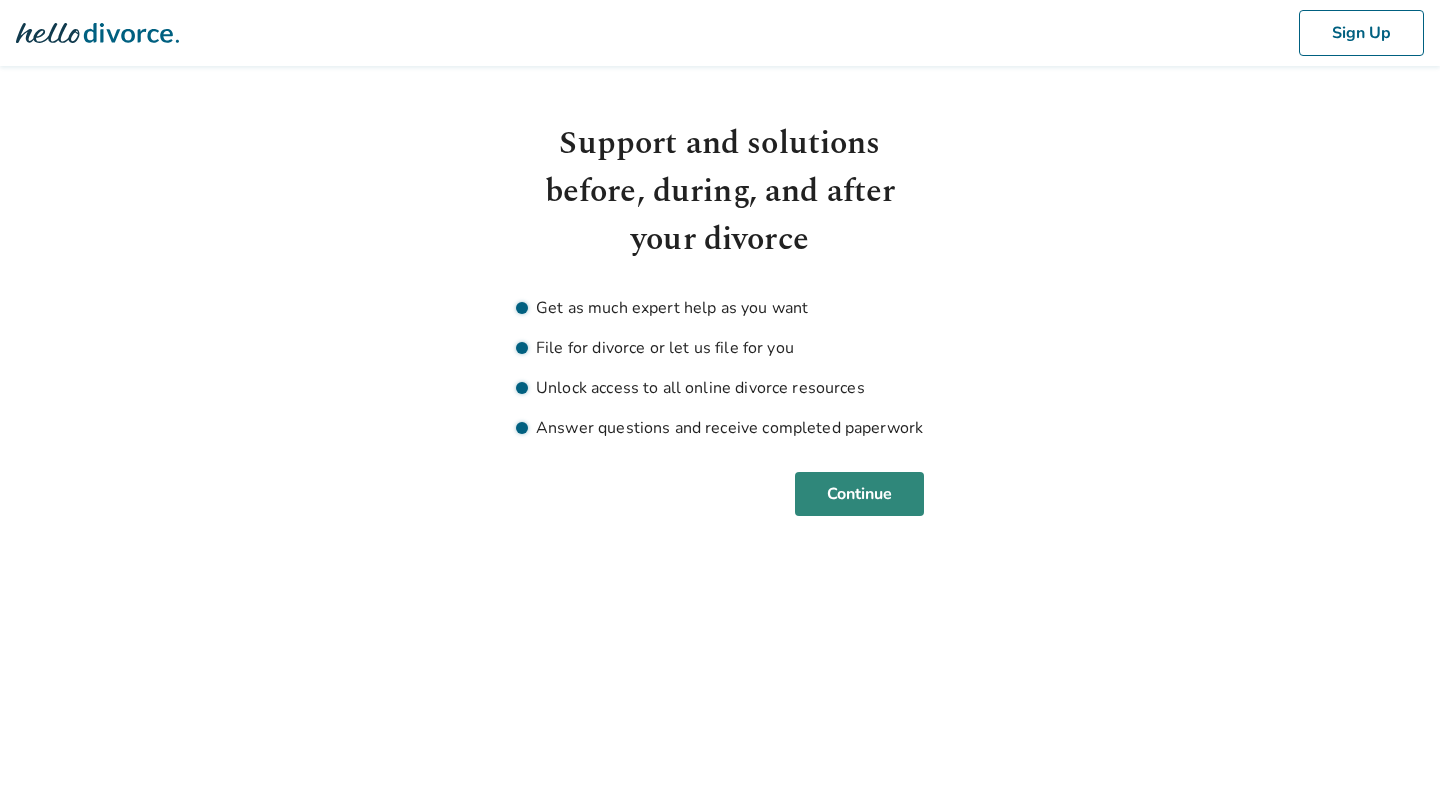 click on "Continue" at bounding box center (859, 494) 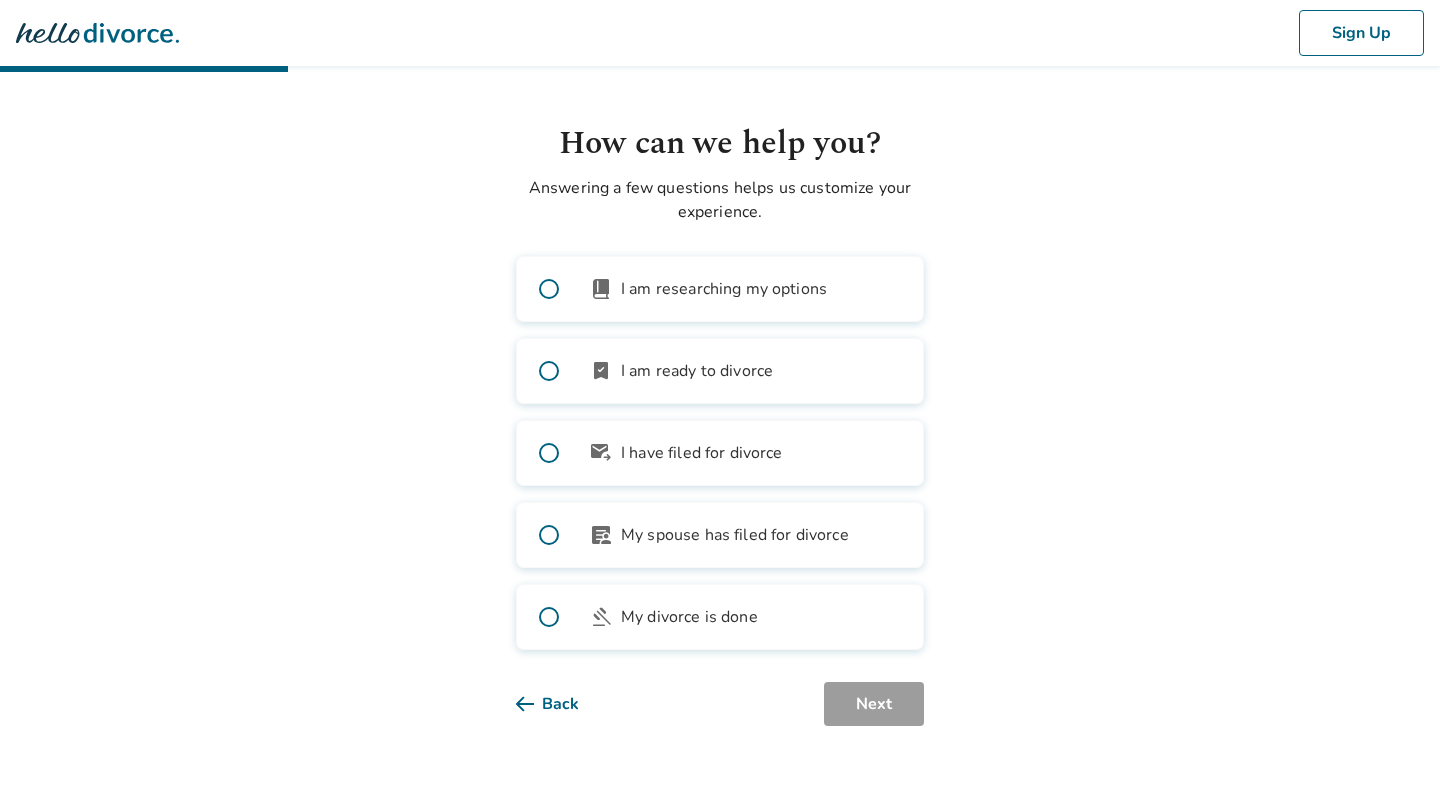 click on "book_2 I am researching my options" at bounding box center [720, 289] 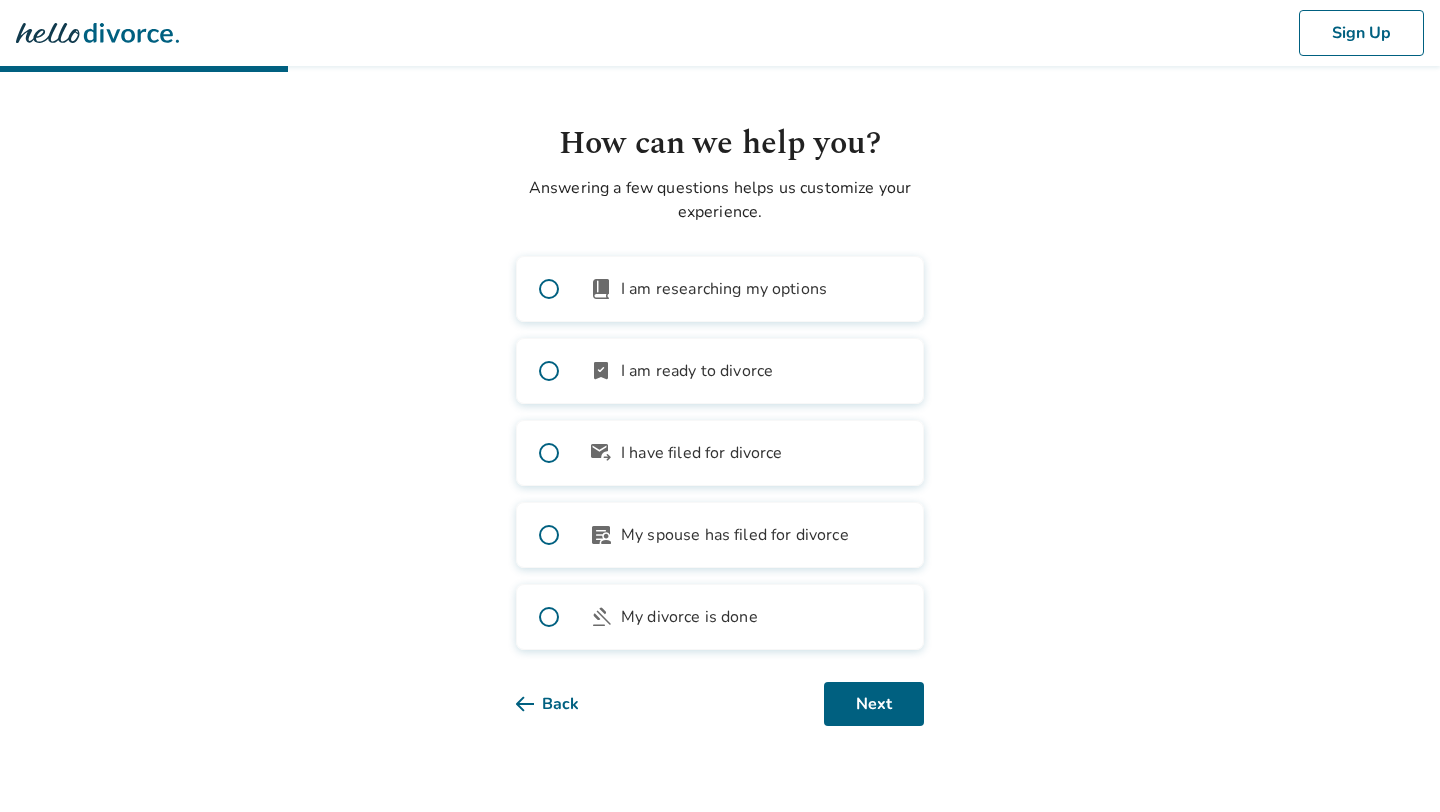 click on "bookmark_check I am ready to divorce" at bounding box center [720, 371] 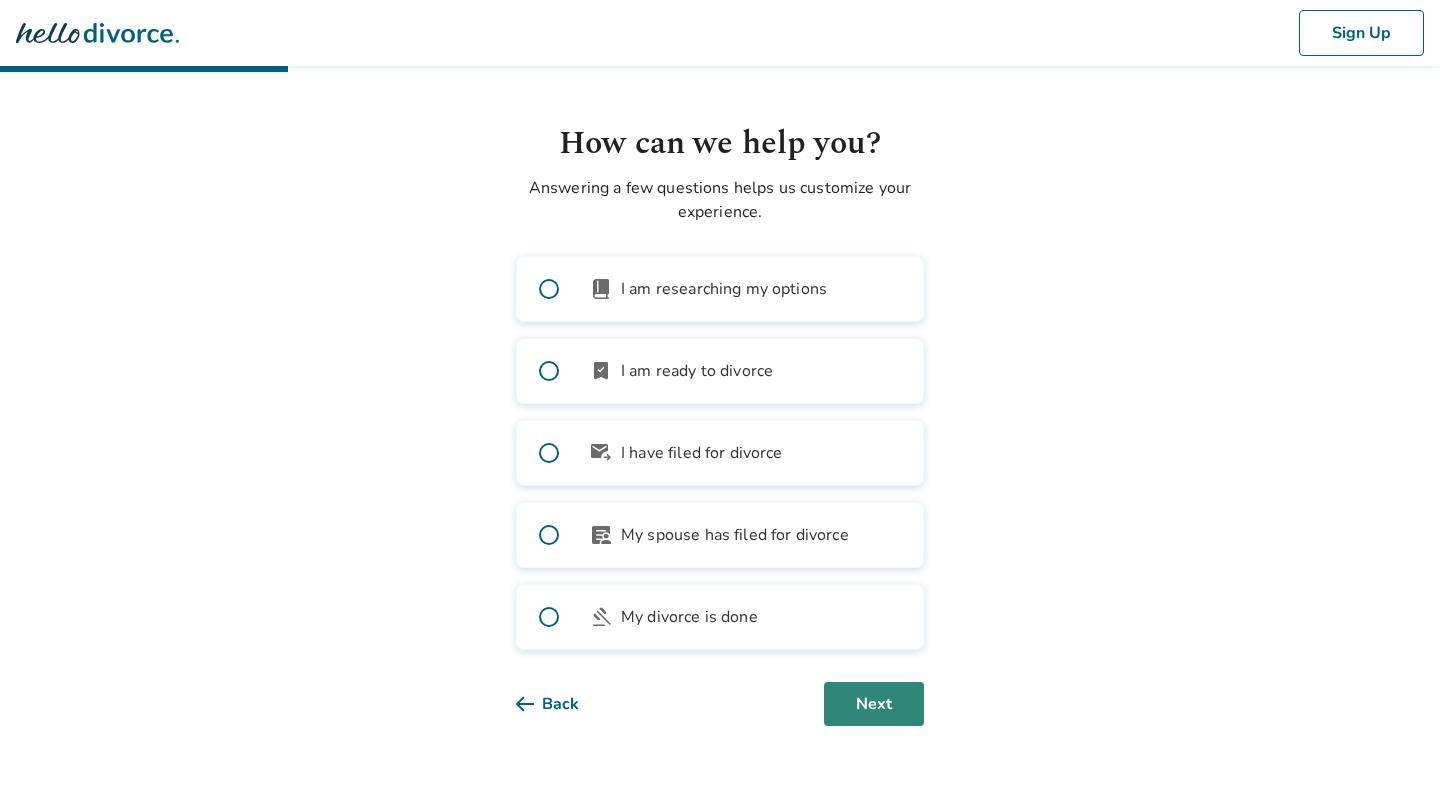 click on "Next" at bounding box center [874, 704] 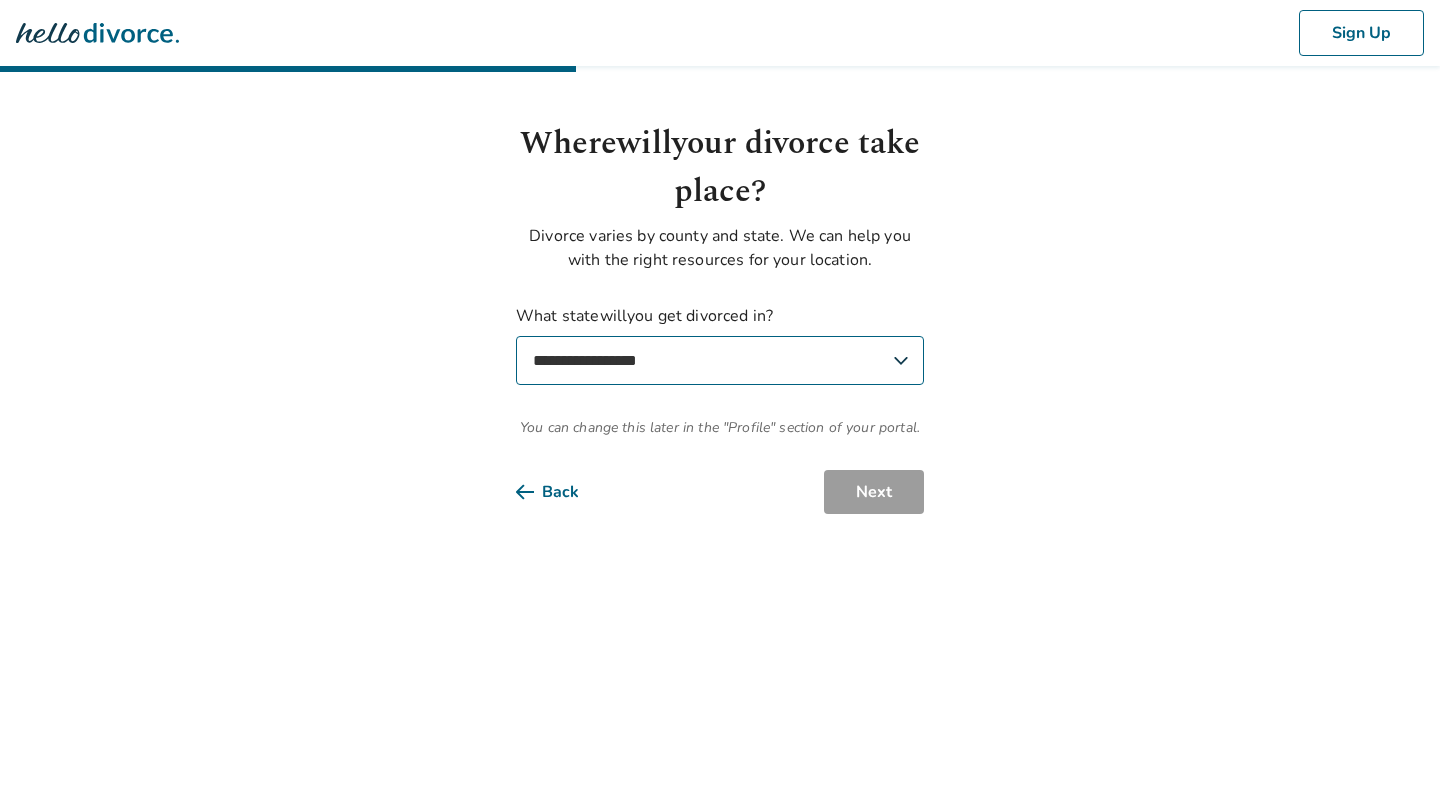 click on "**********" at bounding box center (720, 360) 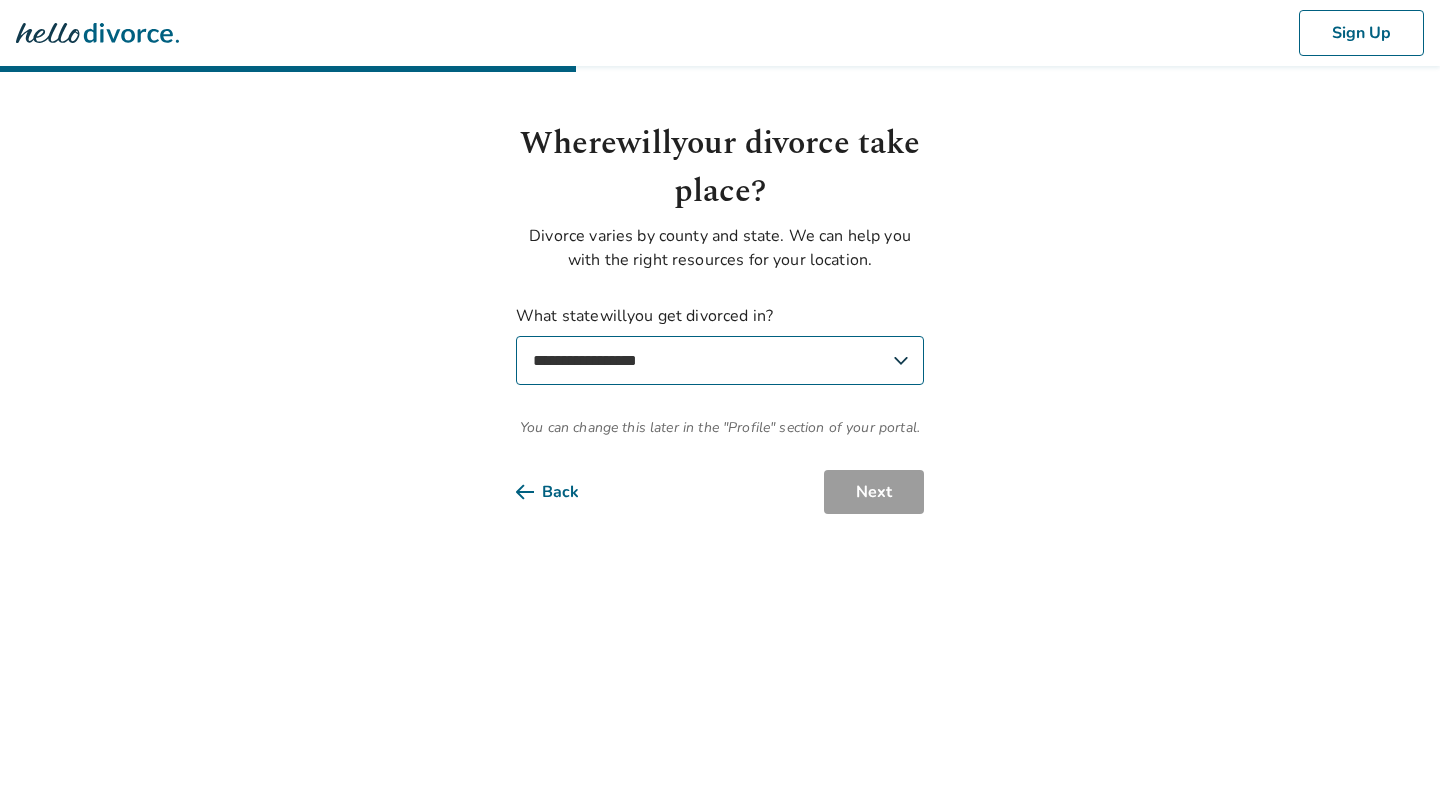 select on "**" 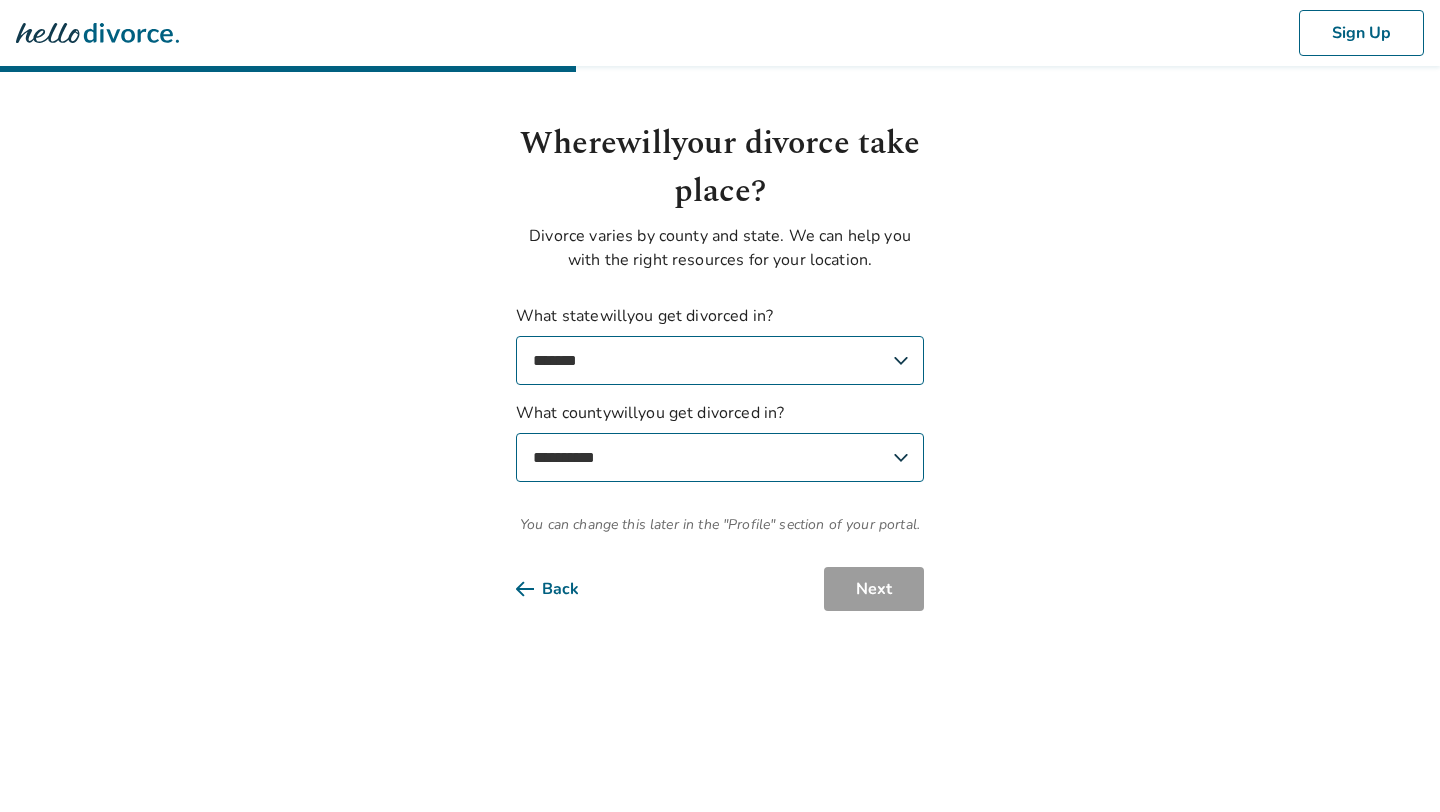 click on "**********" at bounding box center (720, 457) 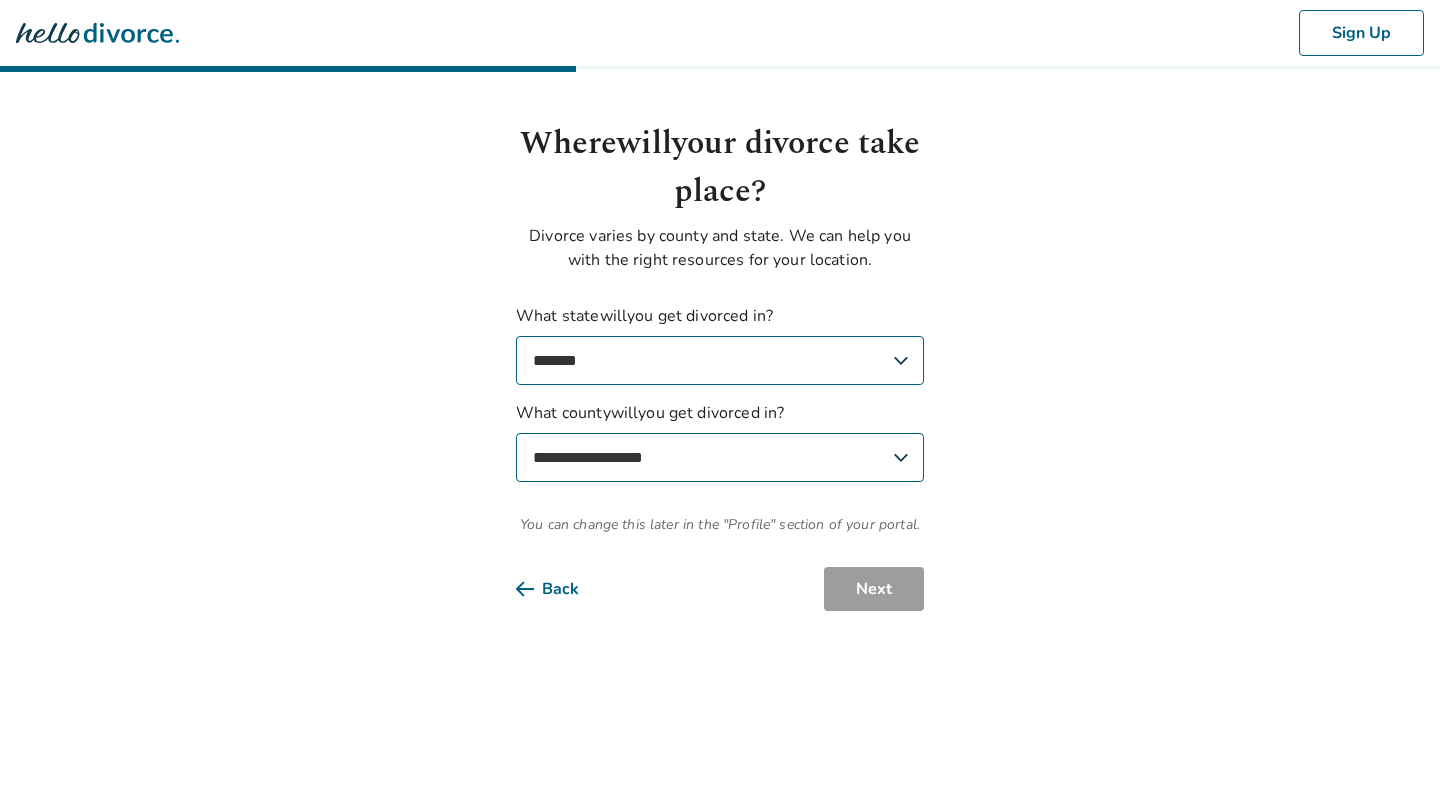 click on "**********" at bounding box center (720, 457) 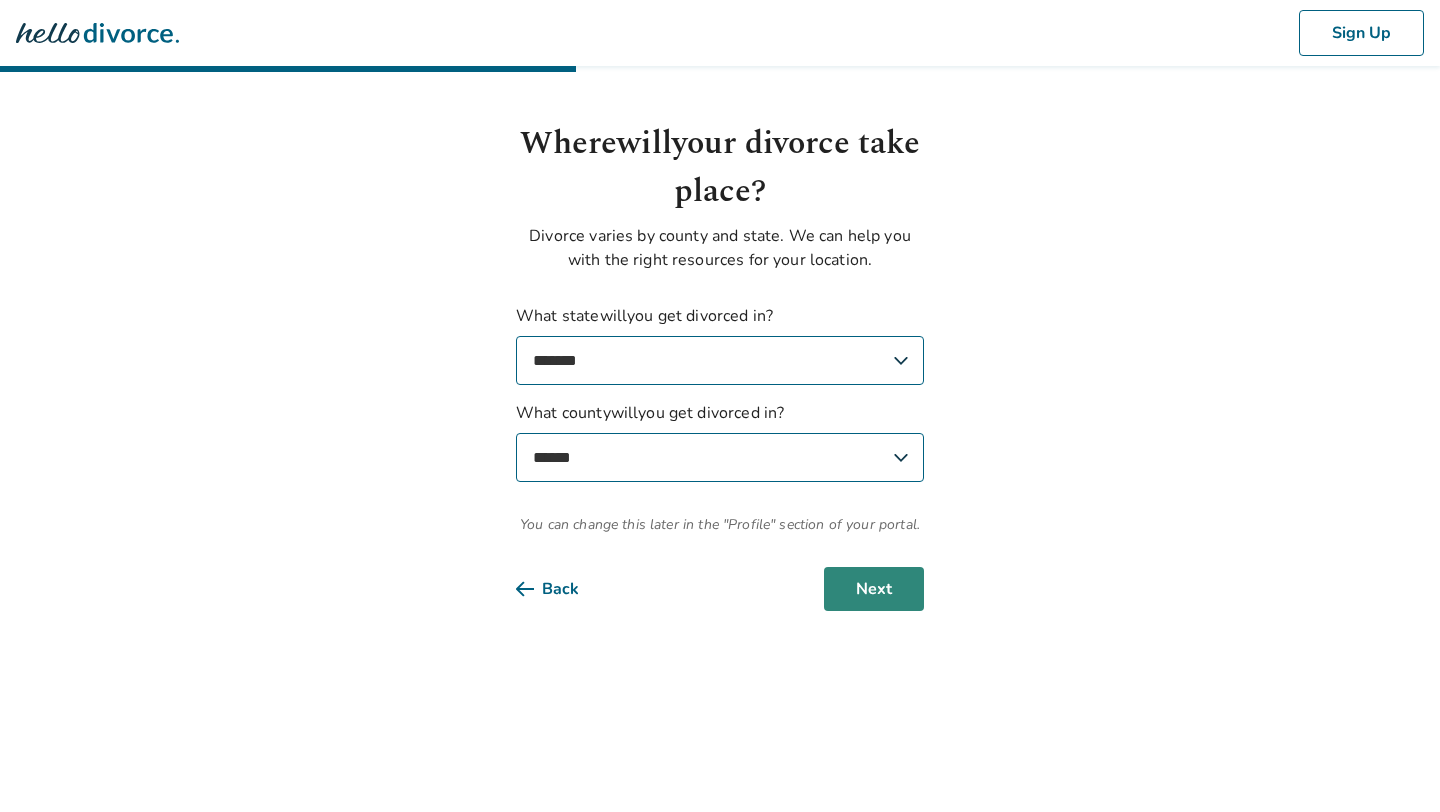 click on "Next" at bounding box center [874, 589] 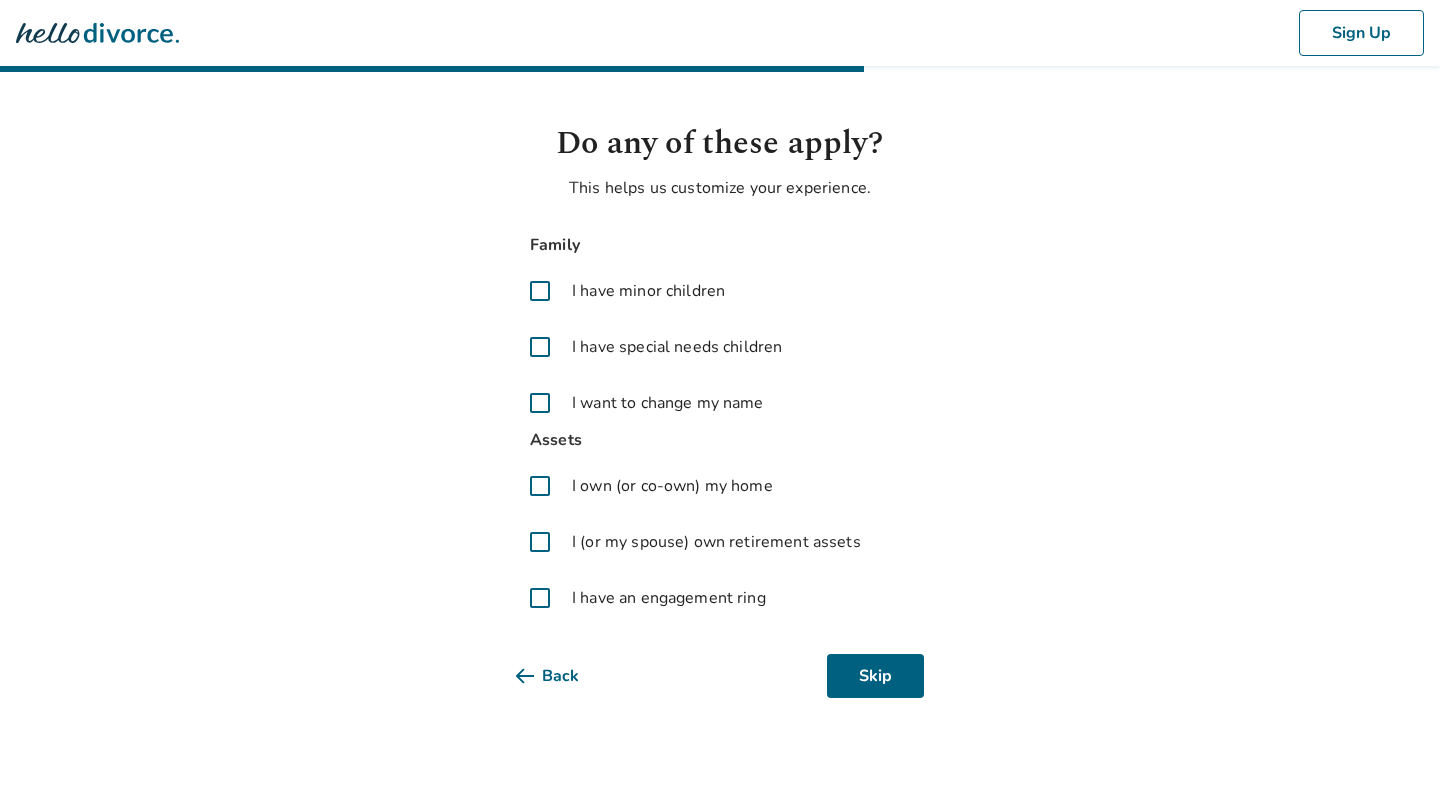 click on "I have minor children" at bounding box center [648, 291] 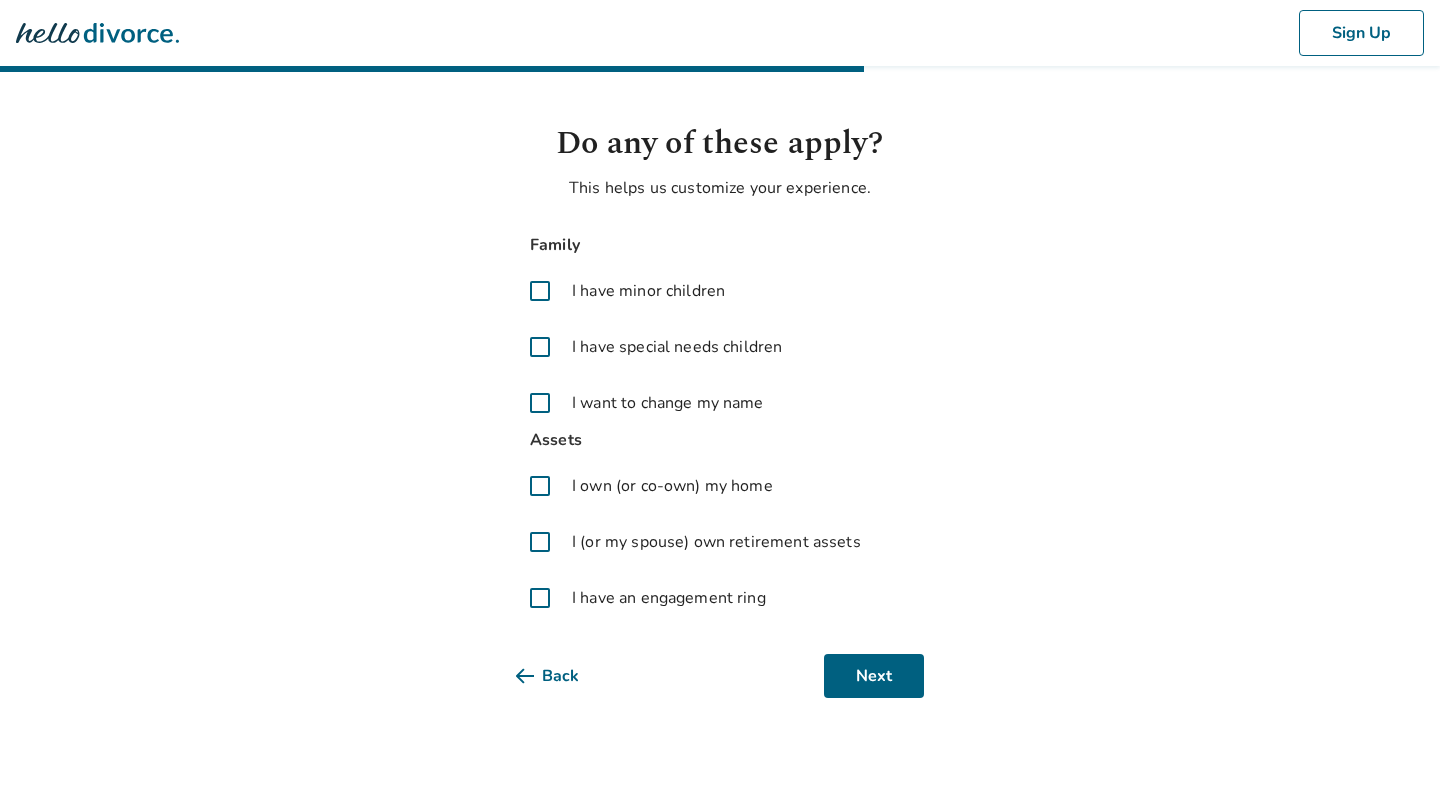 click on "I have special needs children" at bounding box center [720, 347] 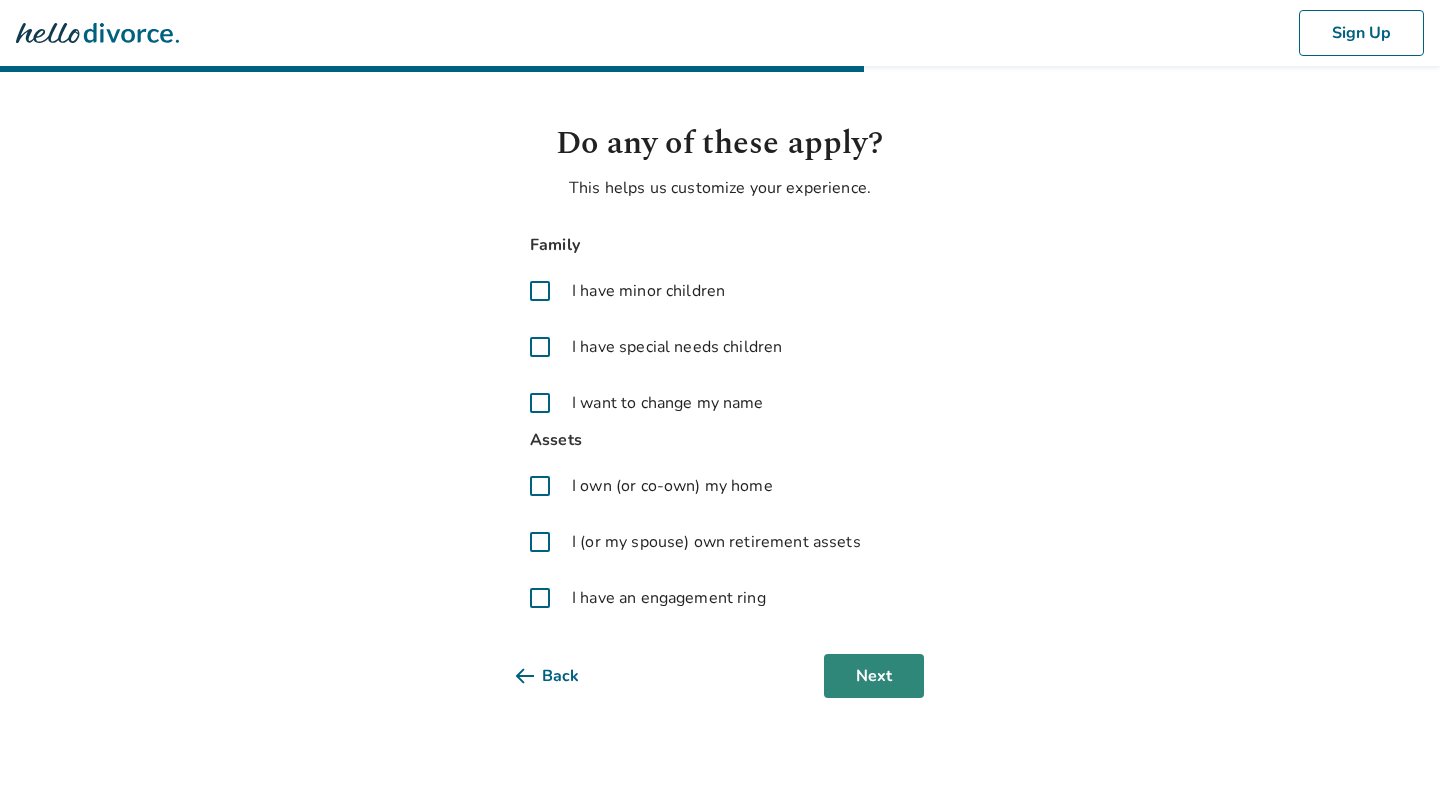 click on "Next" at bounding box center [874, 676] 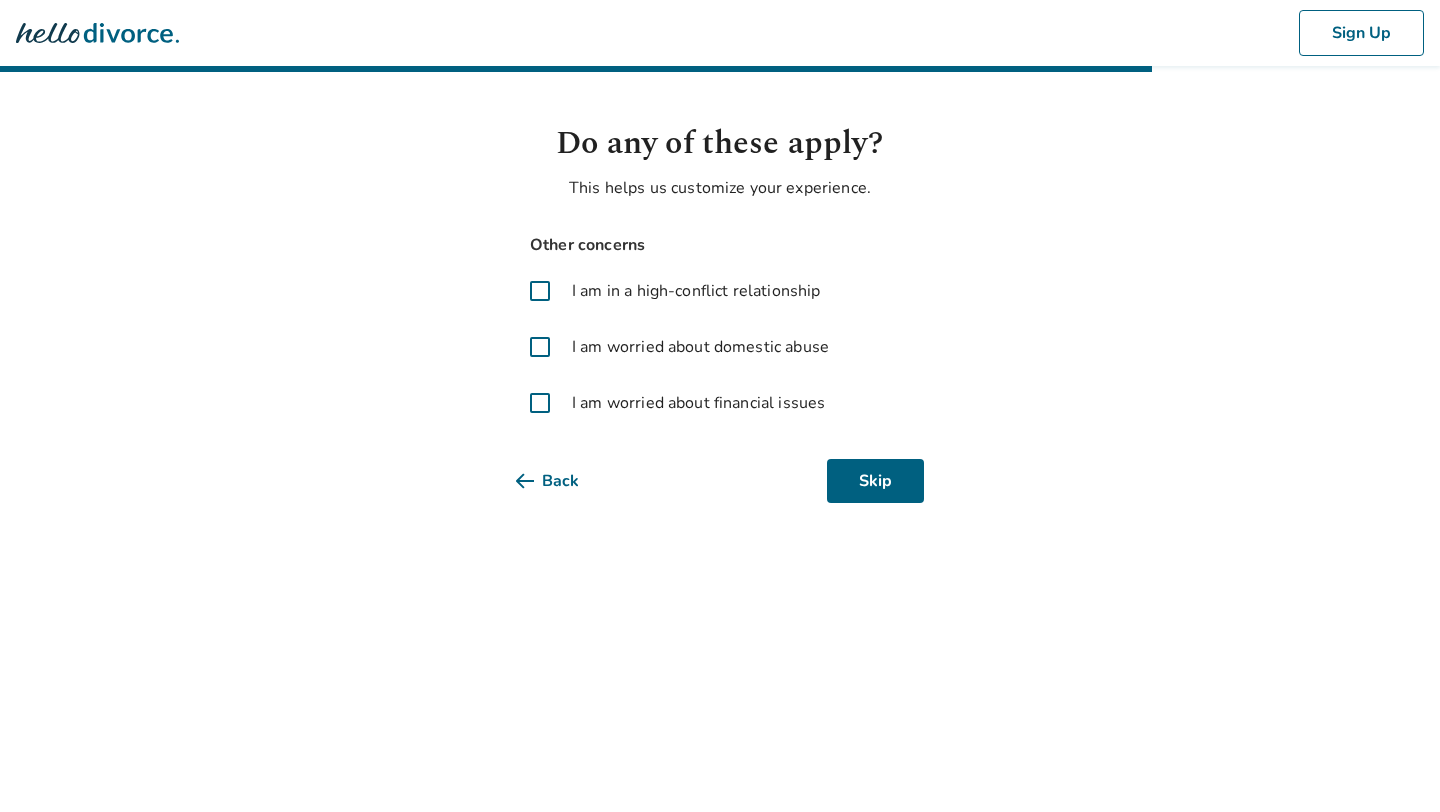 click on "I am in a high-conflict relationship" at bounding box center [696, 291] 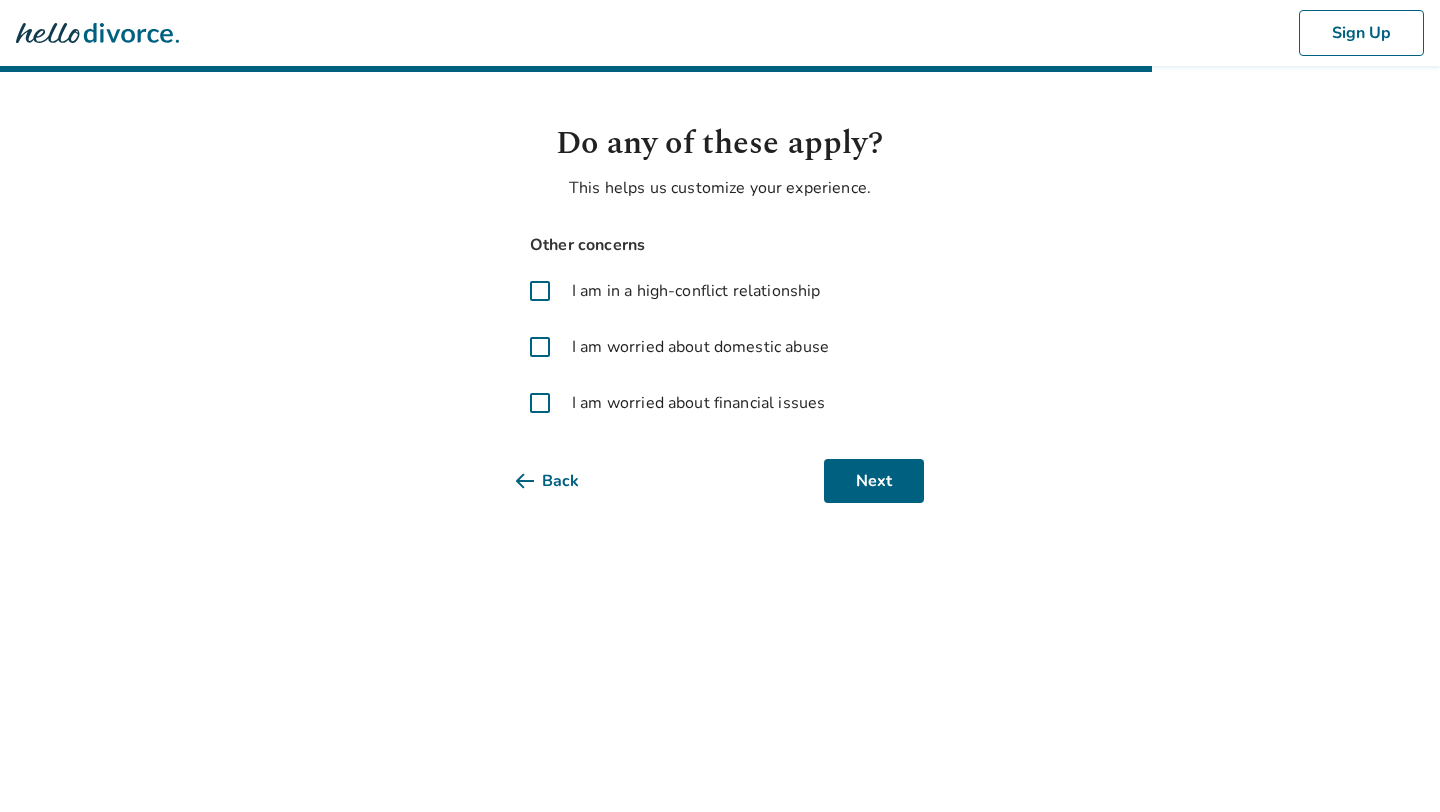 click on "I am worried about domestic abuse" at bounding box center (700, 347) 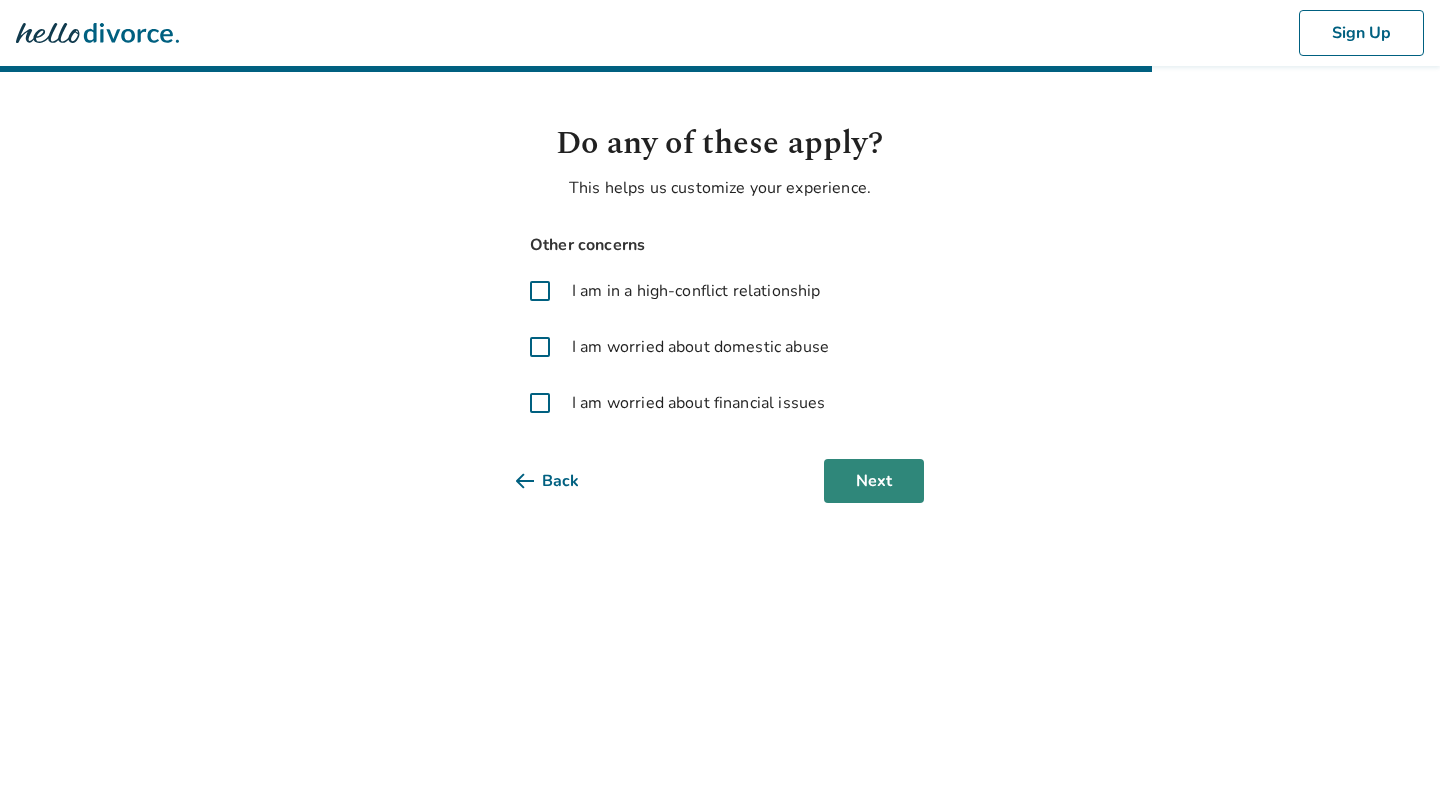 click on "Next" at bounding box center [874, 481] 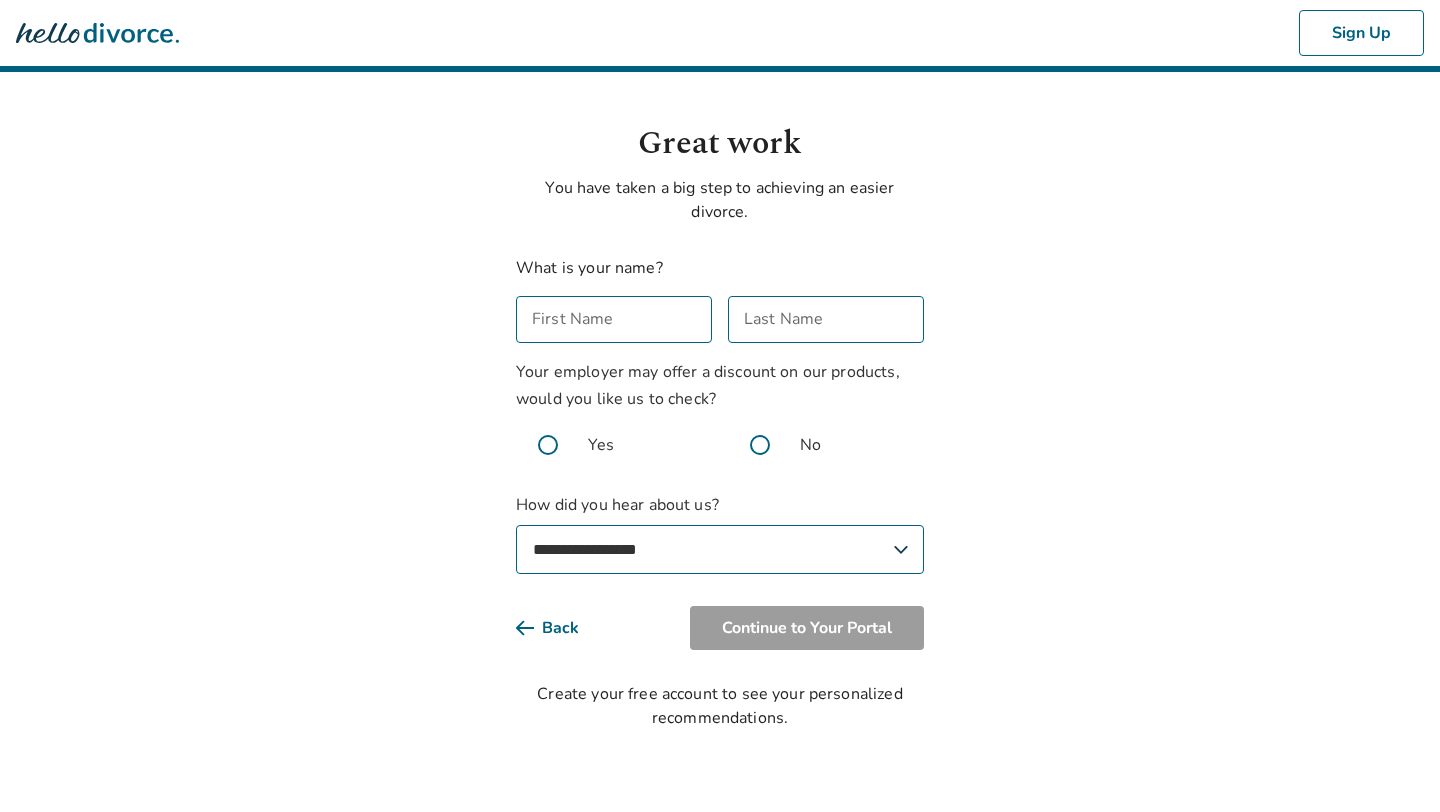 click on "First Name" at bounding box center (614, 319) 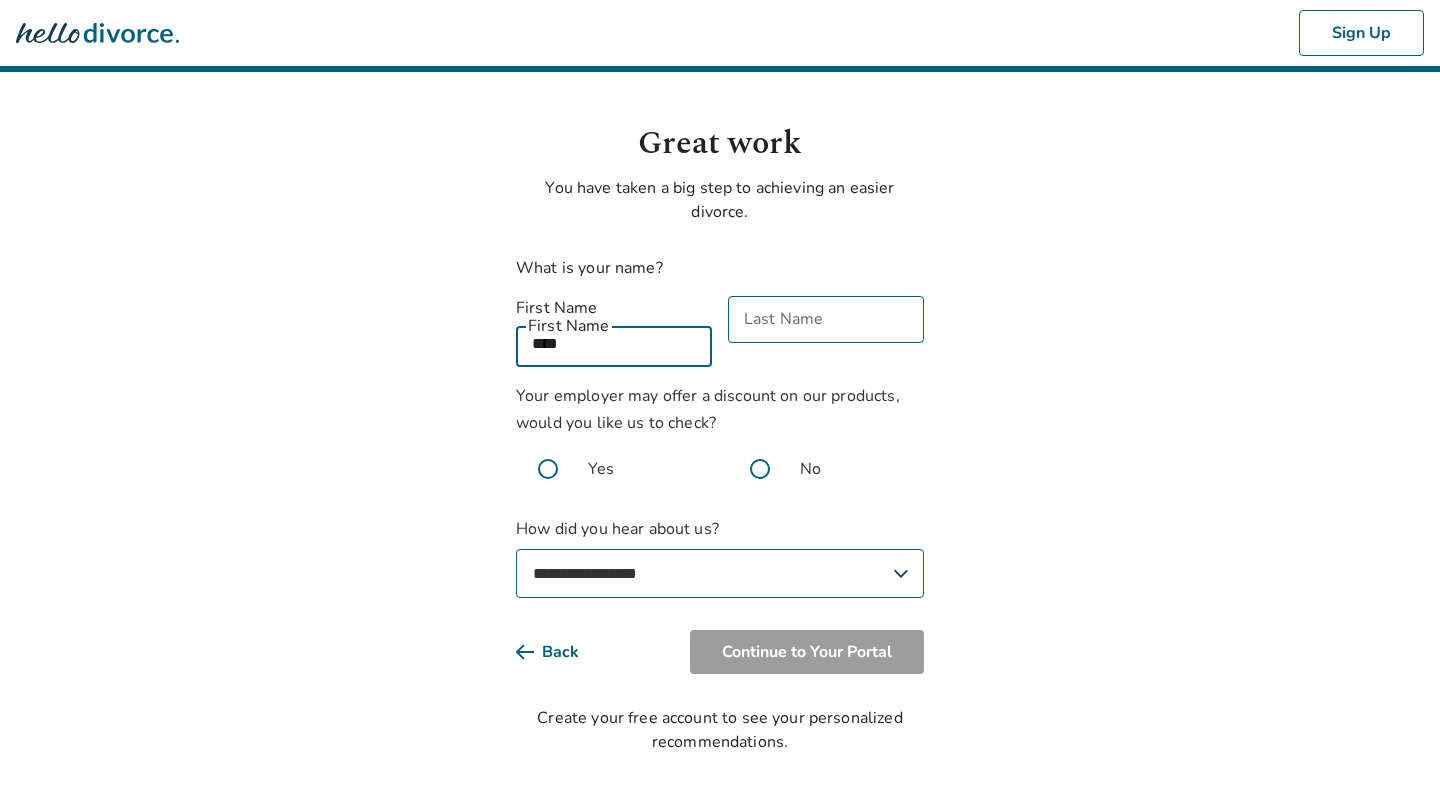 click on "****" at bounding box center [614, 343] 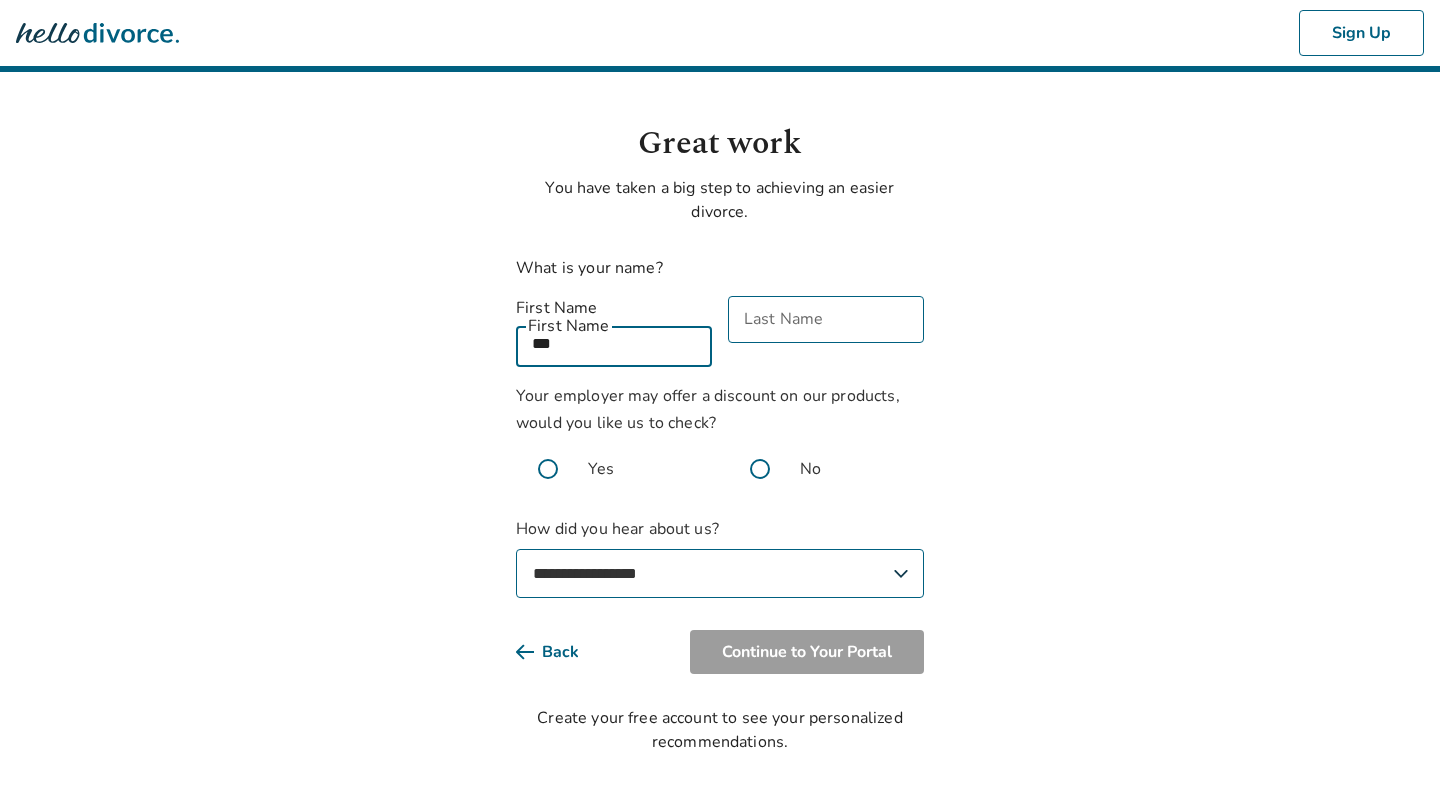 type on "***" 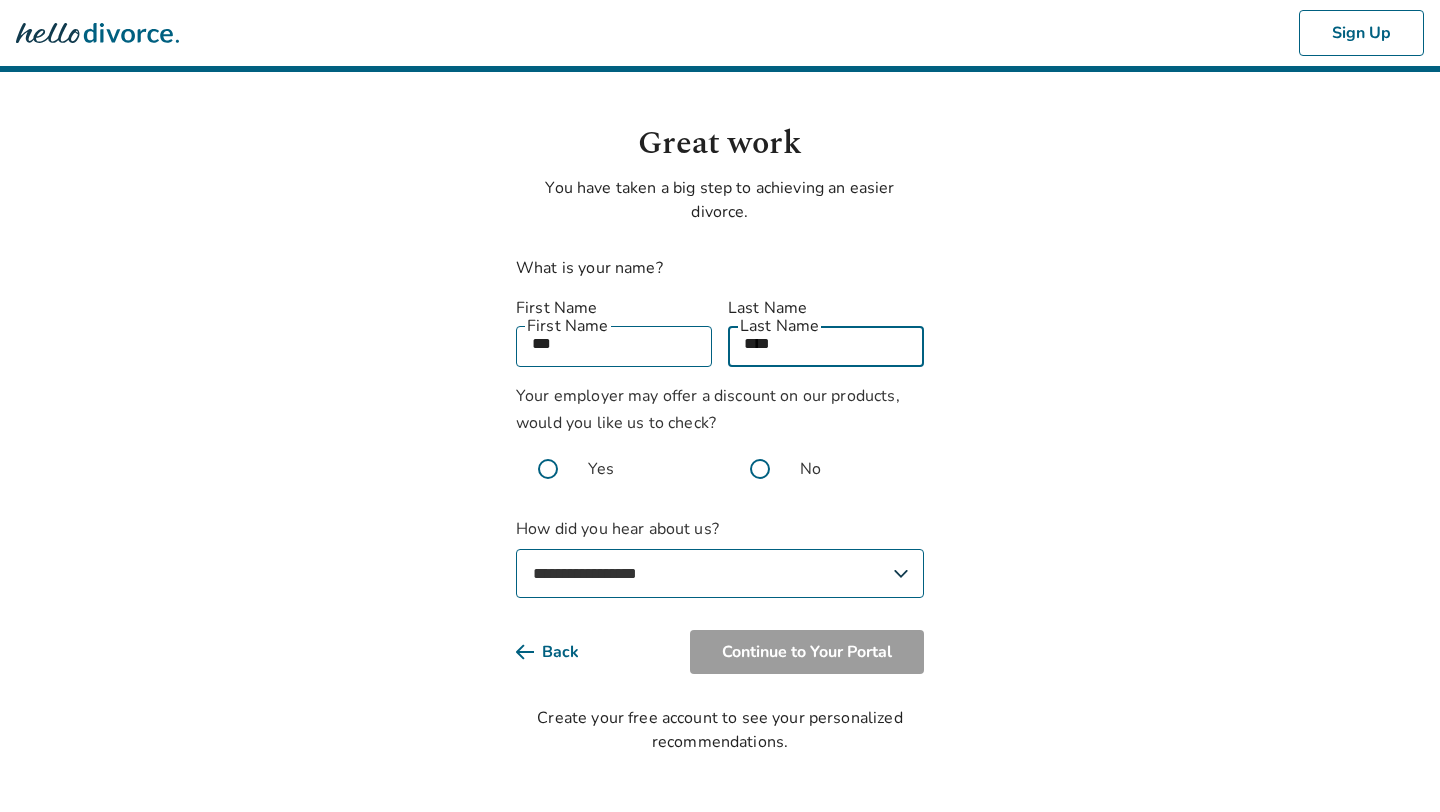 click on "****" at bounding box center (826, 343) 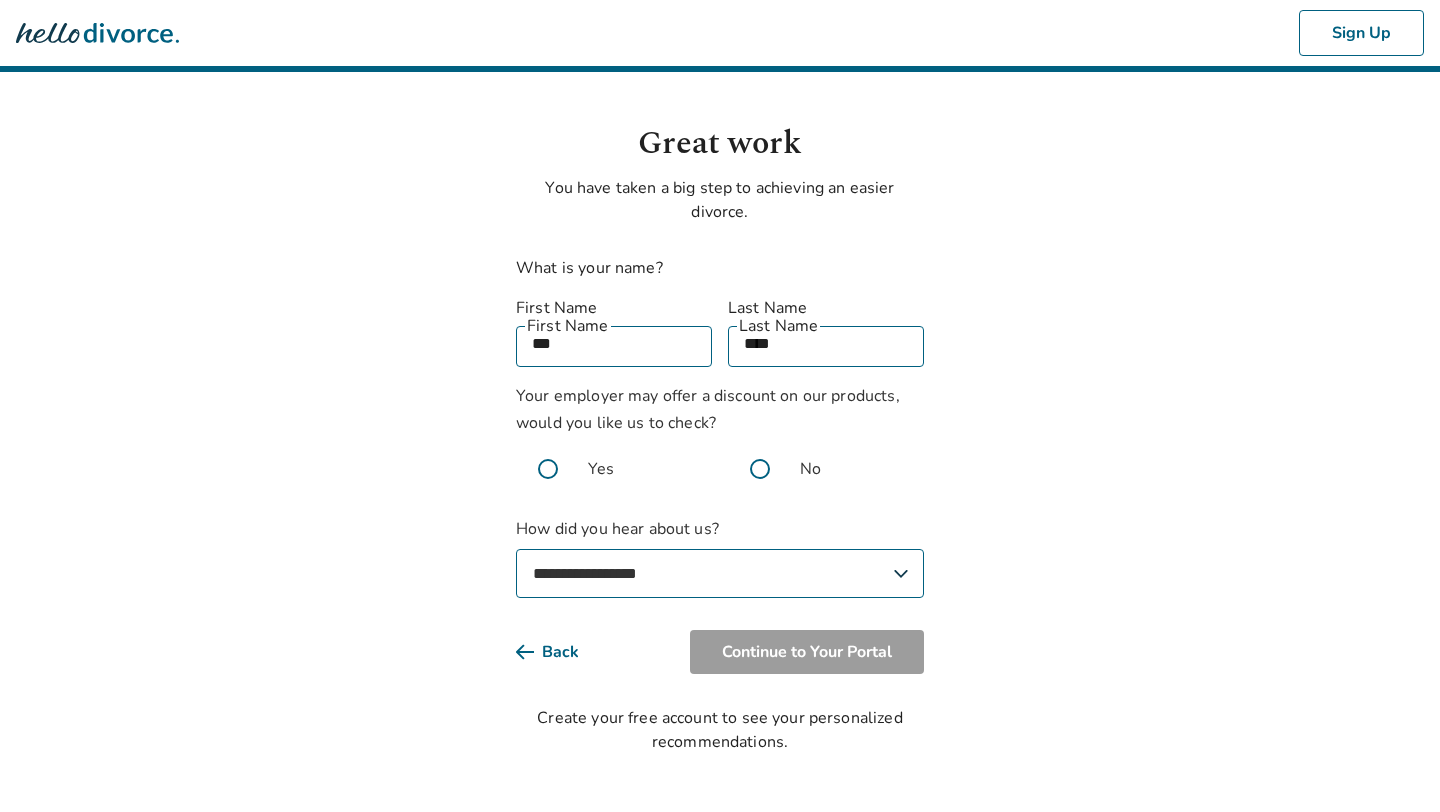 click on "**********" at bounding box center (720, 573) 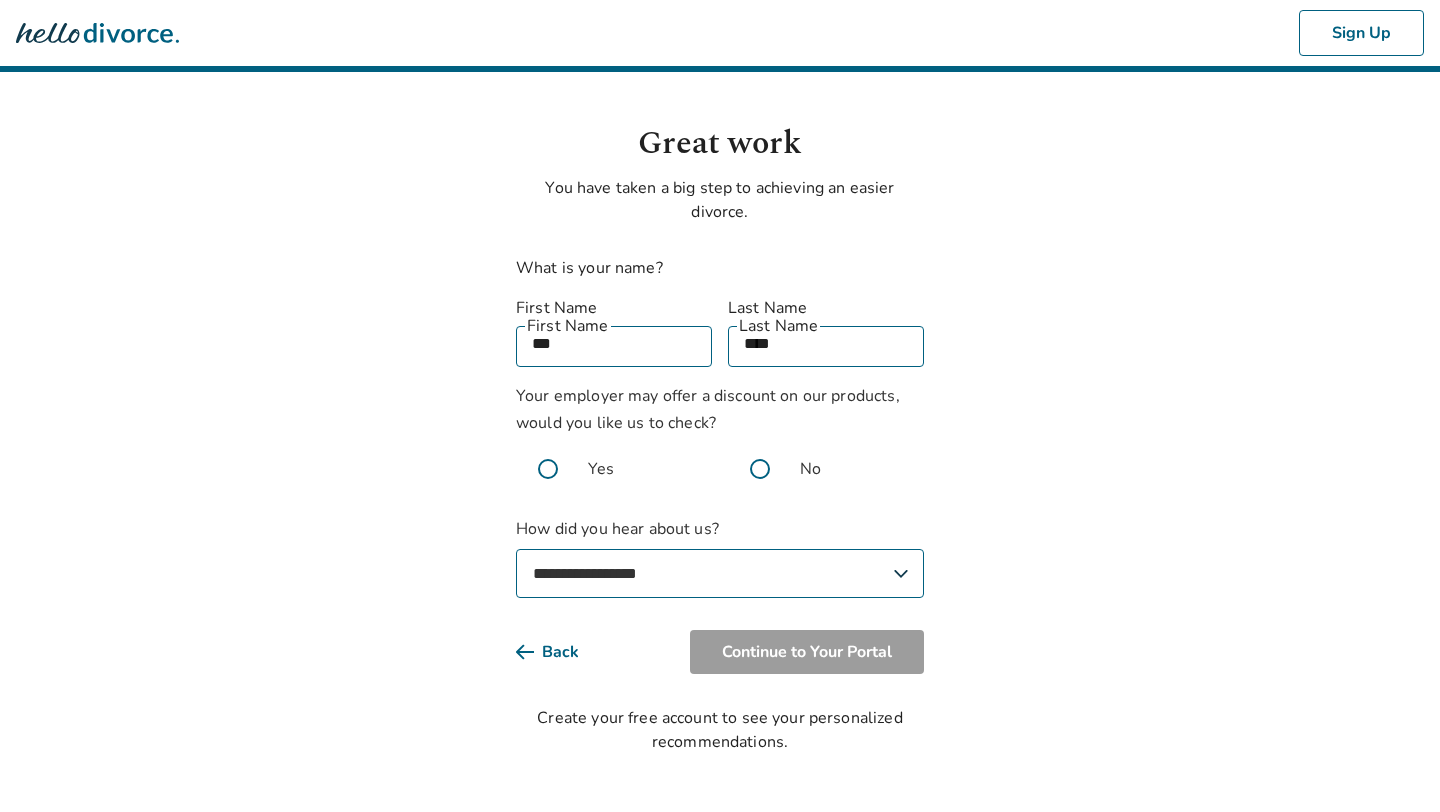 select on "**********" 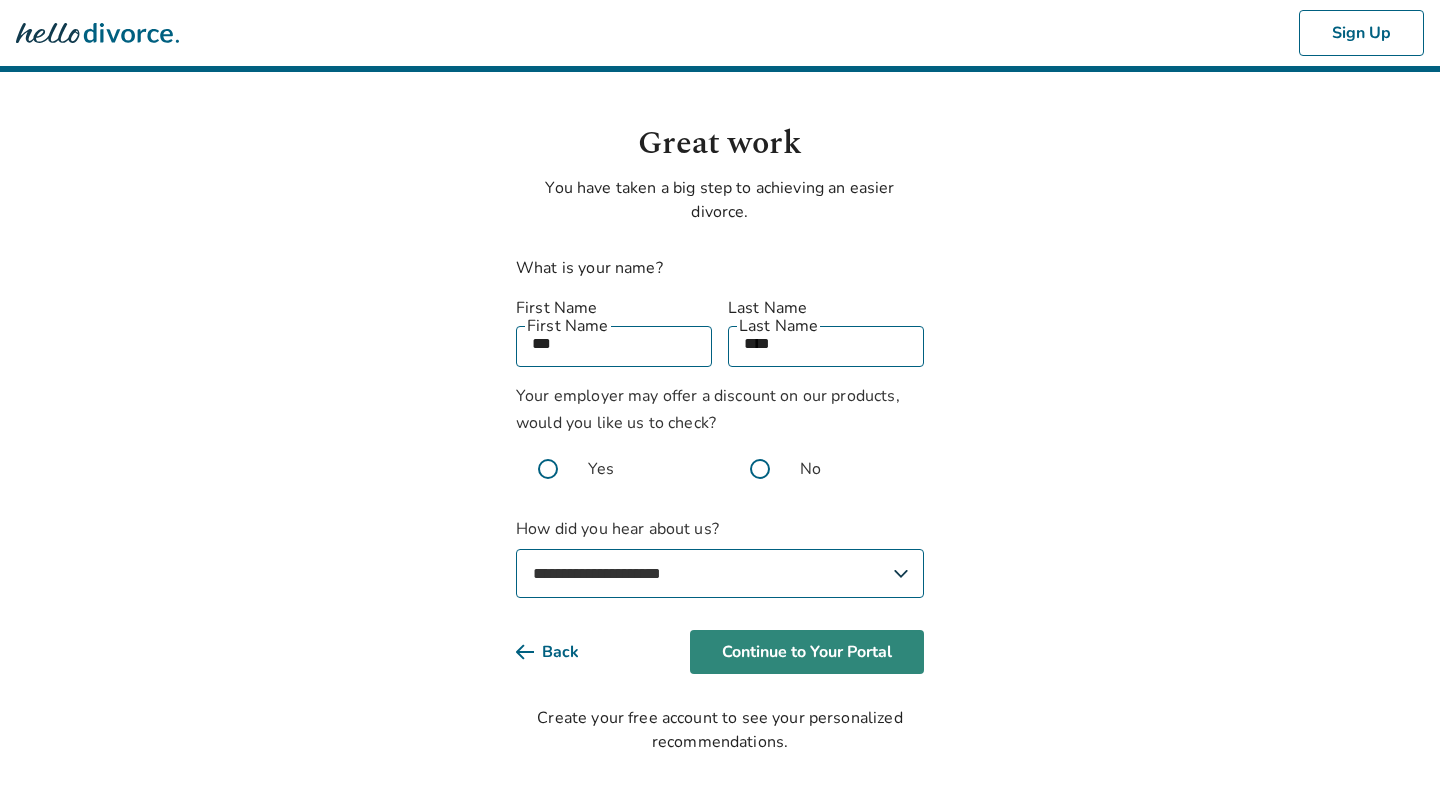 click on "Continue to Your Portal" at bounding box center [807, 652] 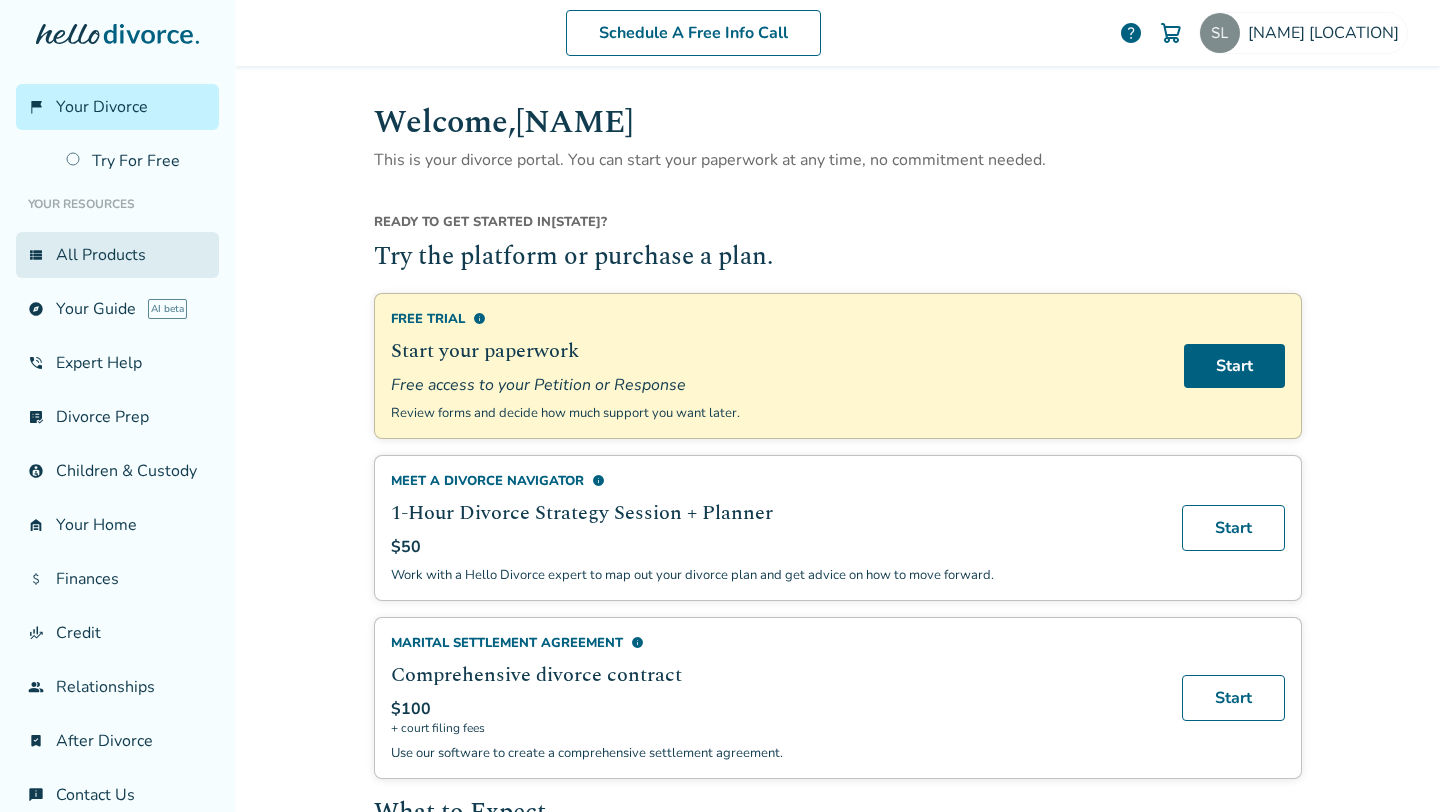 click on "view_list All Products" at bounding box center [117, 255] 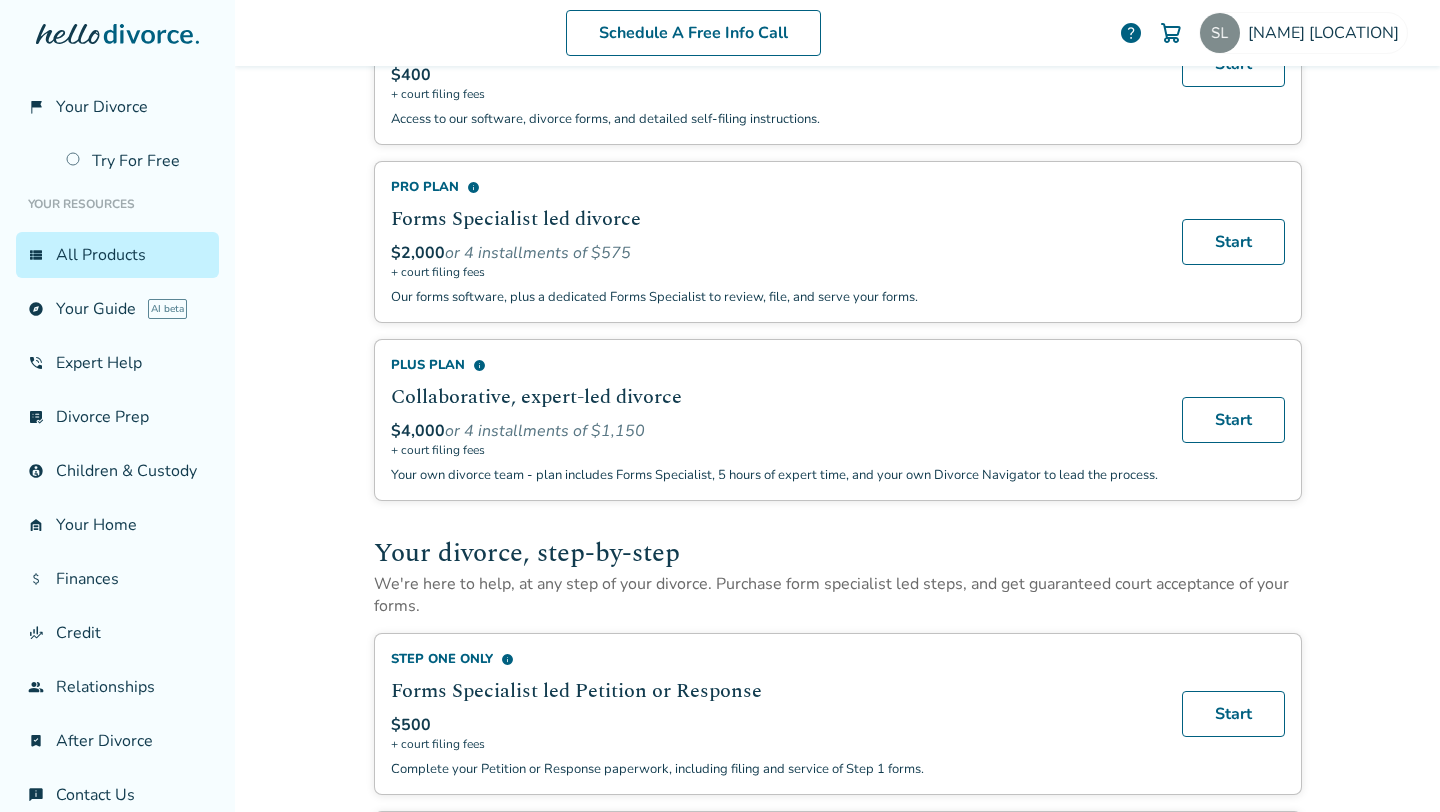 scroll, scrollTop: 228, scrollLeft: 0, axis: vertical 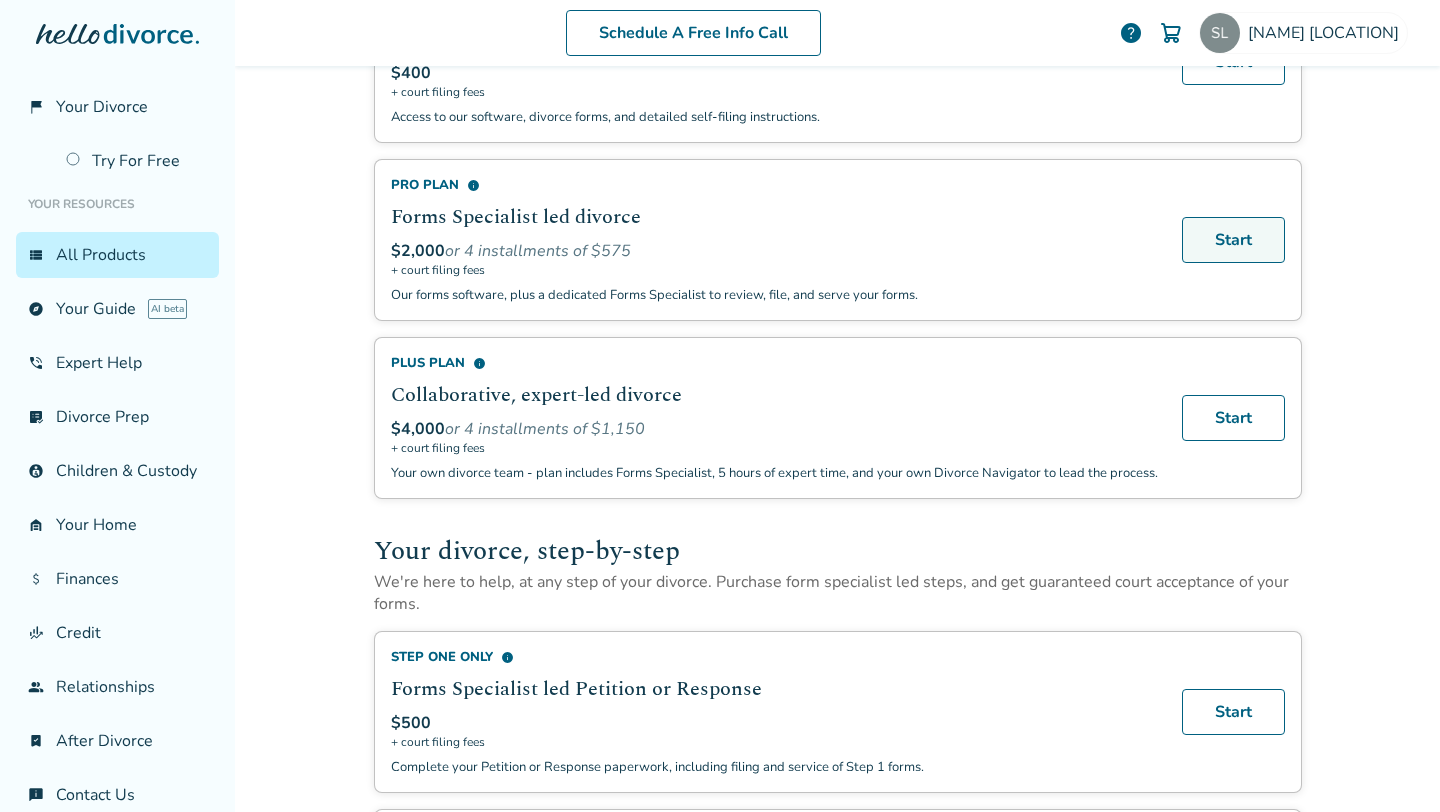 click on "Start" at bounding box center [1233, 240] 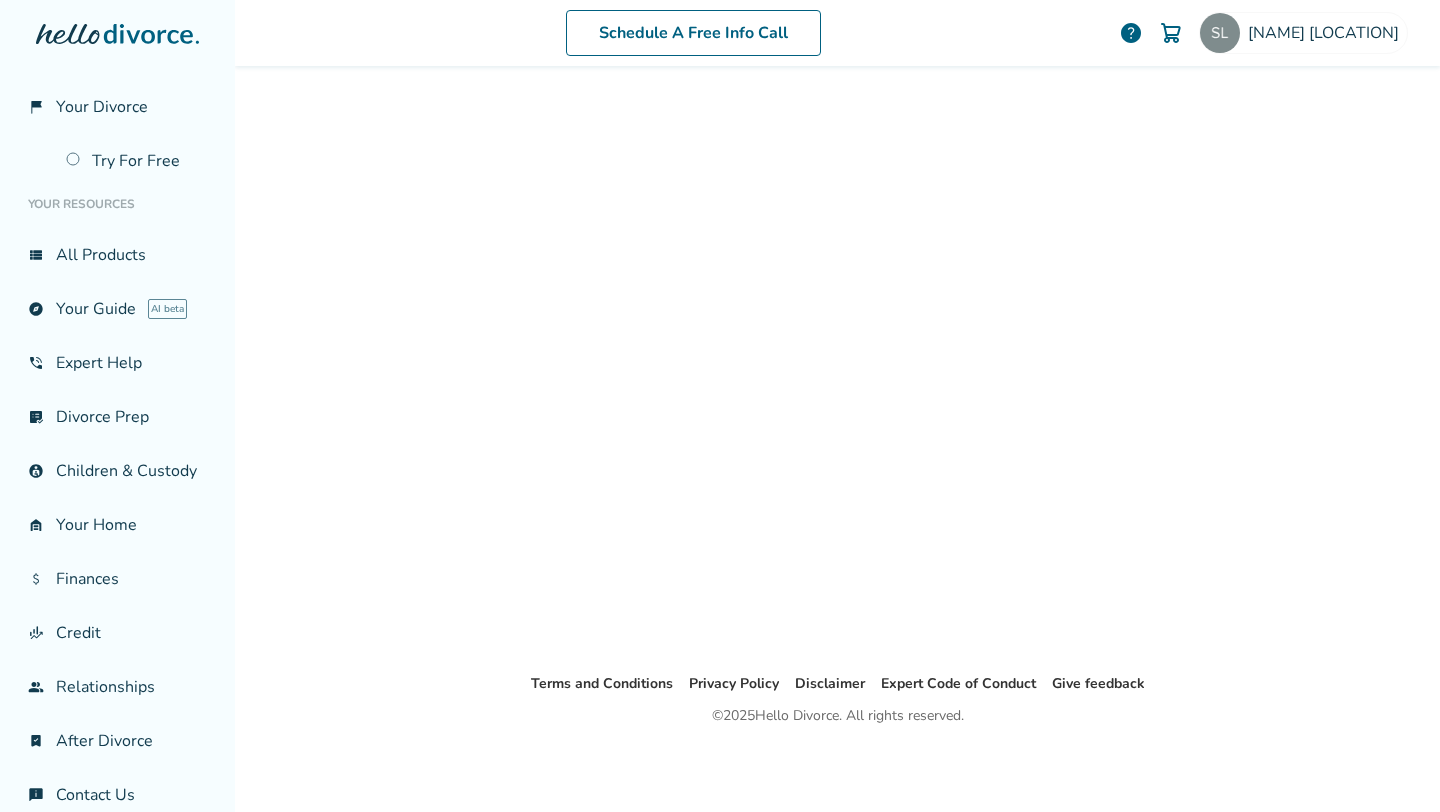 scroll, scrollTop: 98, scrollLeft: 0, axis: vertical 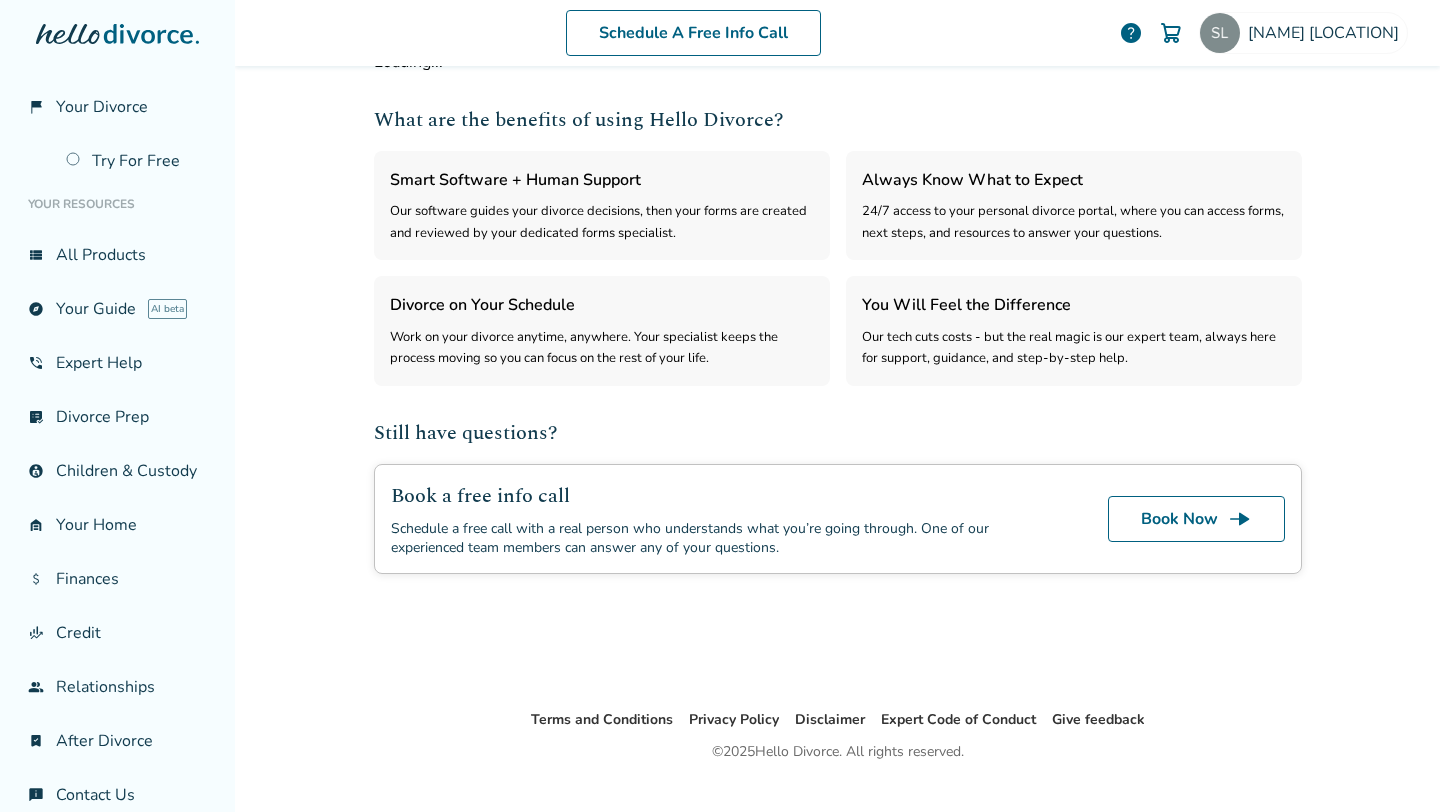 select on "***" 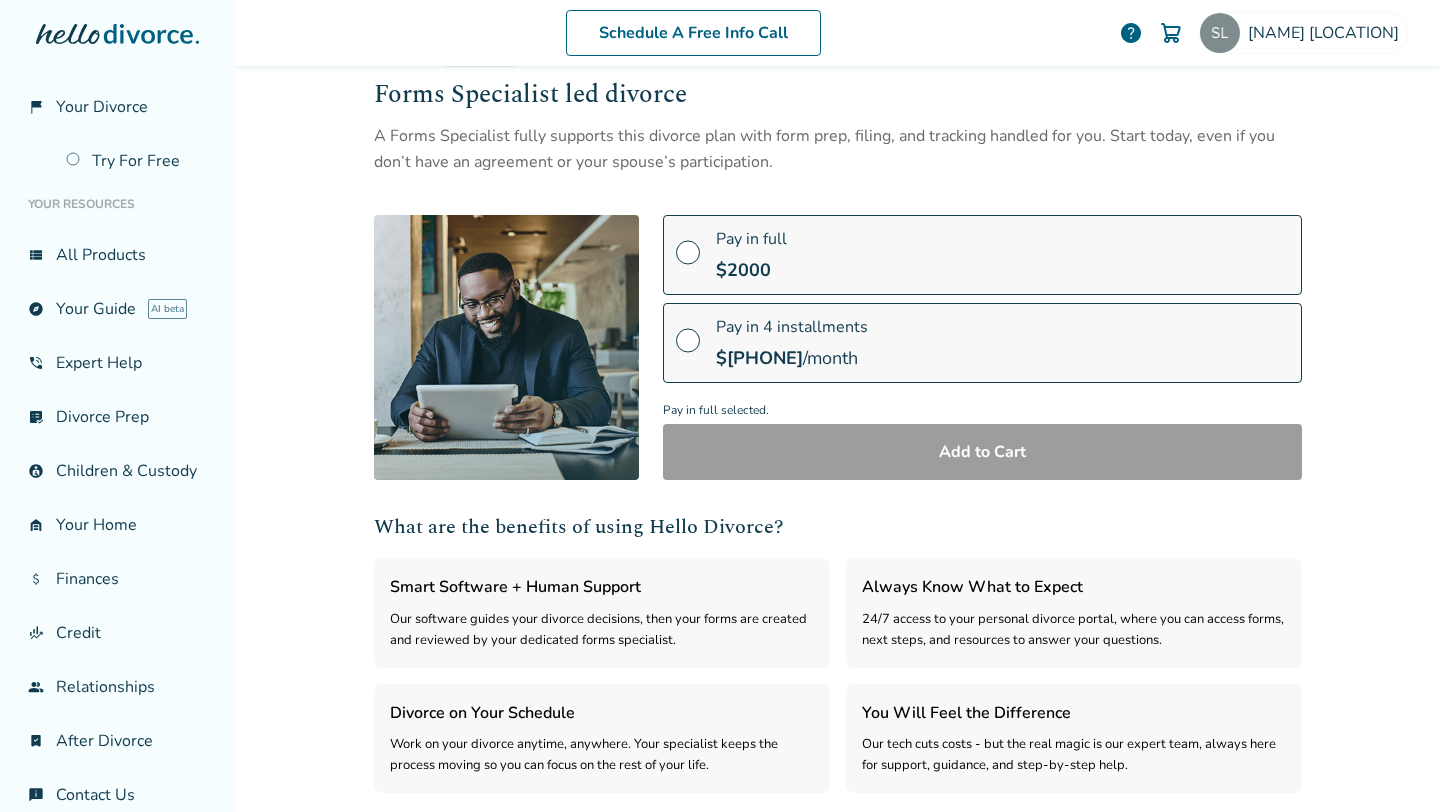 click at bounding box center [688, 260] 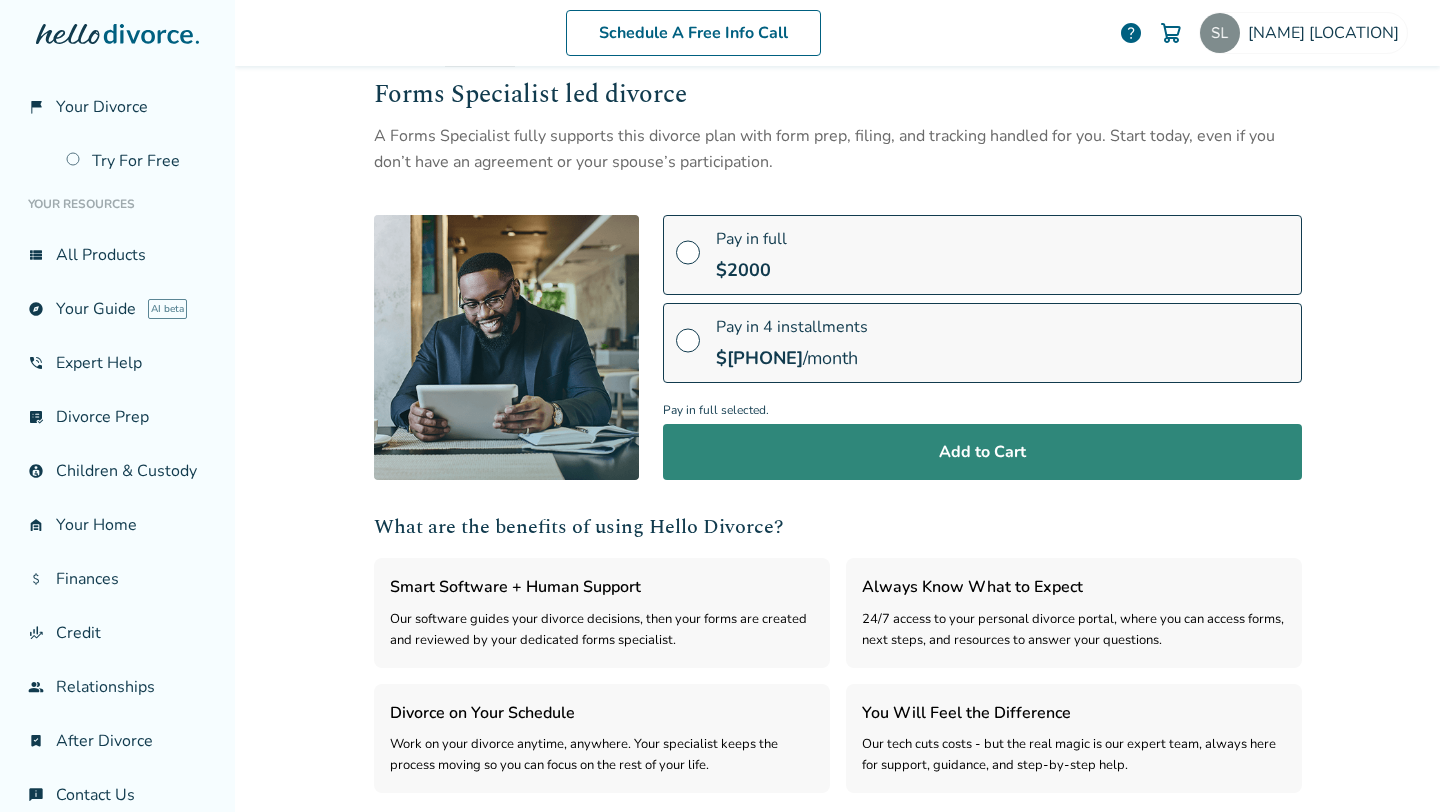 click on "Add to Cart" at bounding box center (982, 452) 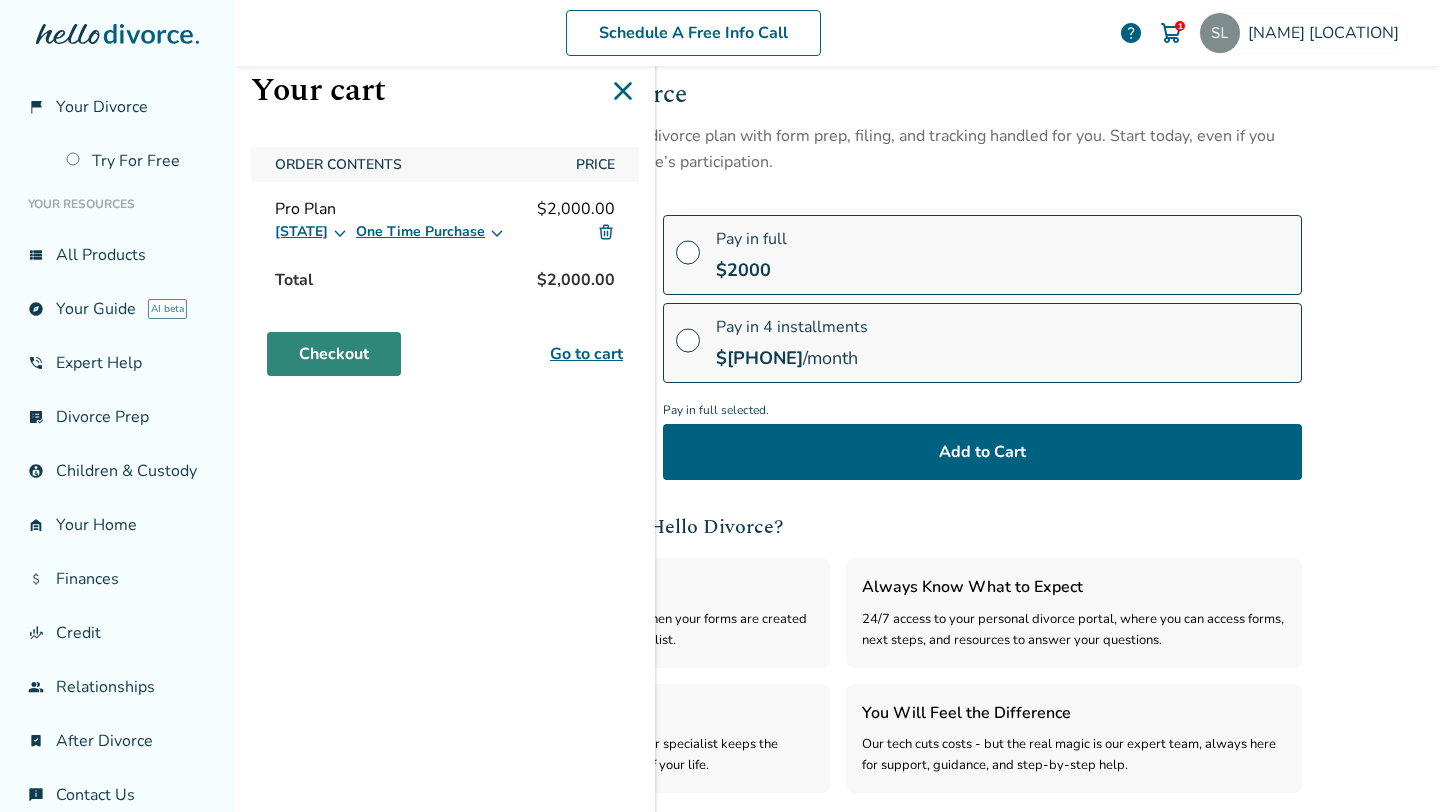 click on "Checkout" at bounding box center (334, 354) 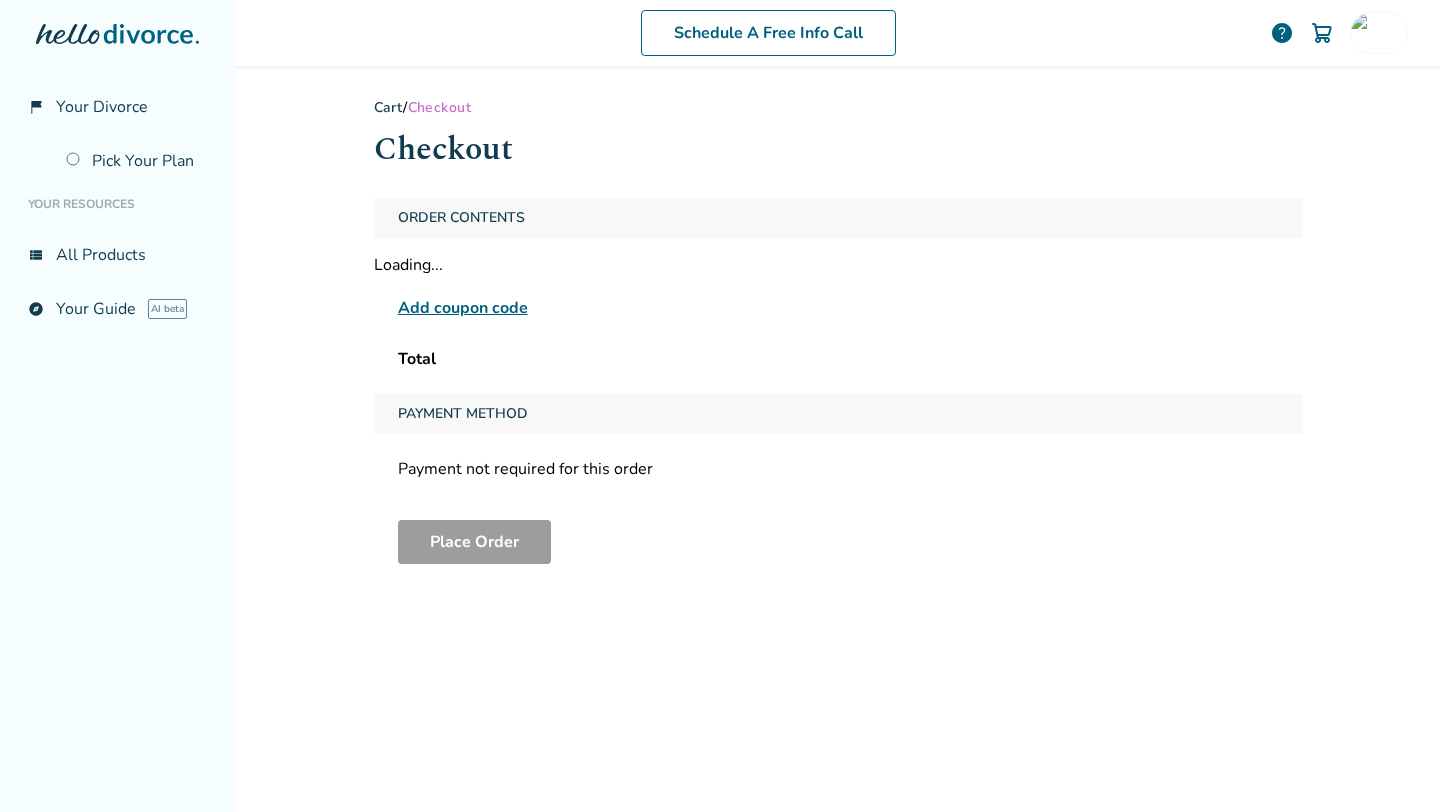 scroll, scrollTop: 0, scrollLeft: 0, axis: both 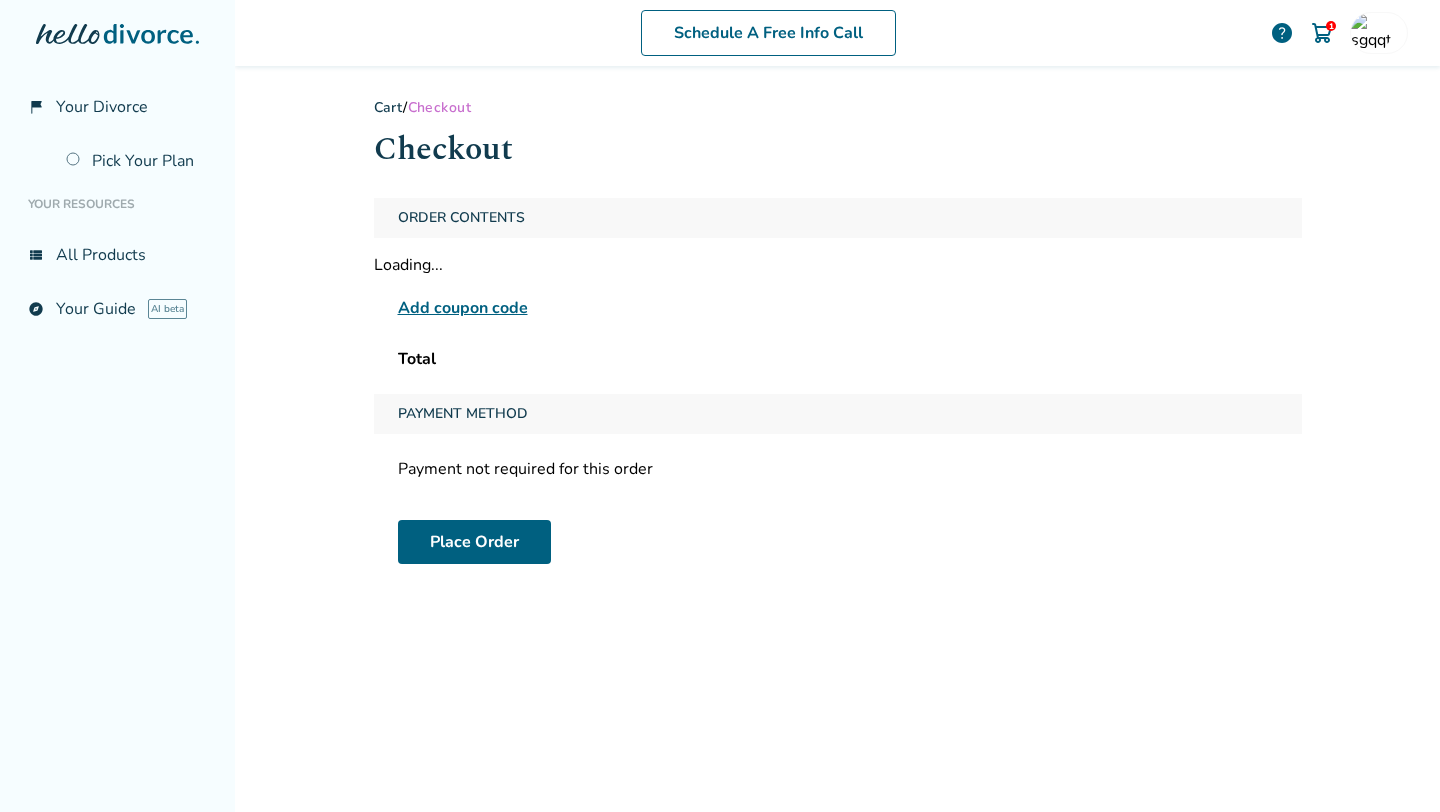 click on "Add coupon code" at bounding box center (463, 308) 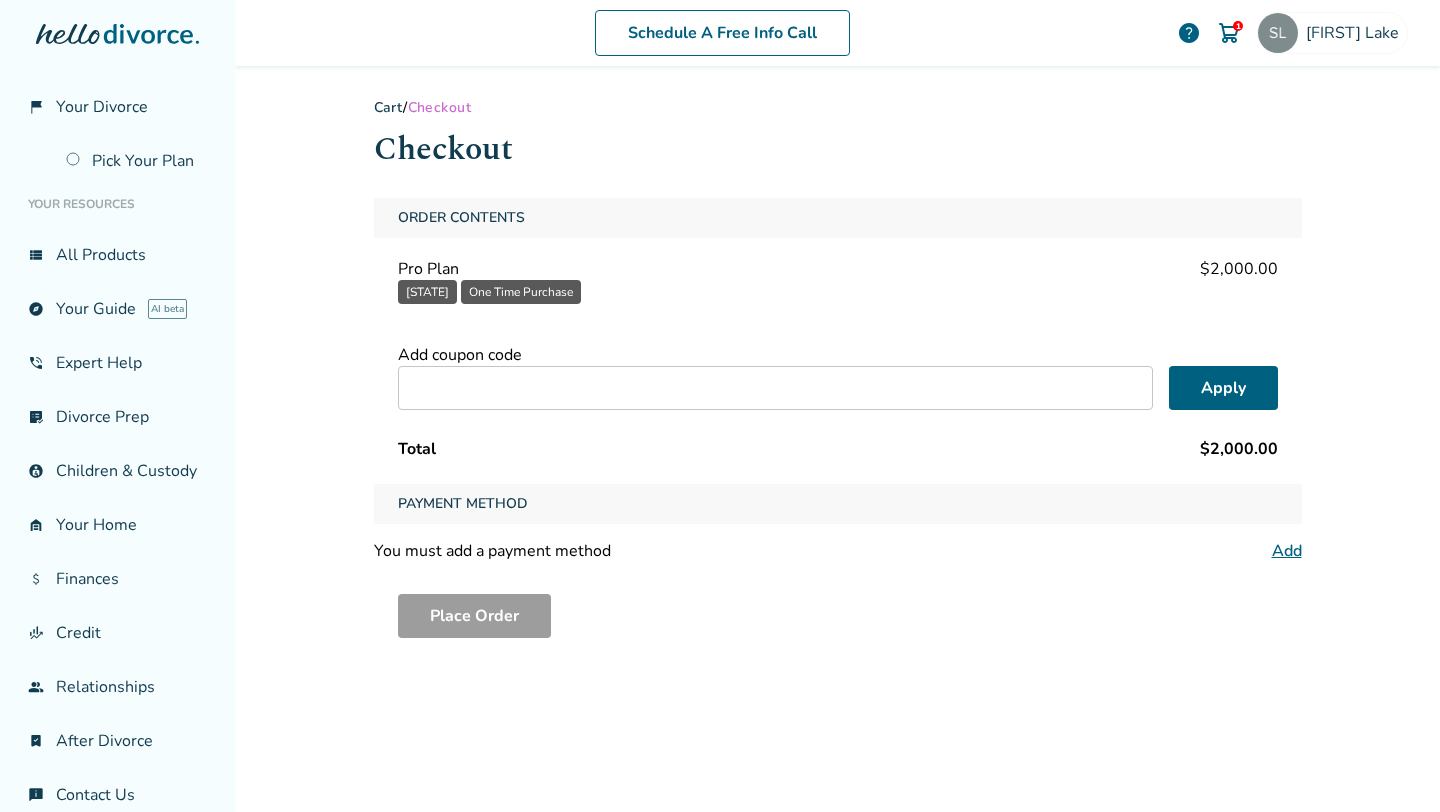 click at bounding box center [775, 388] 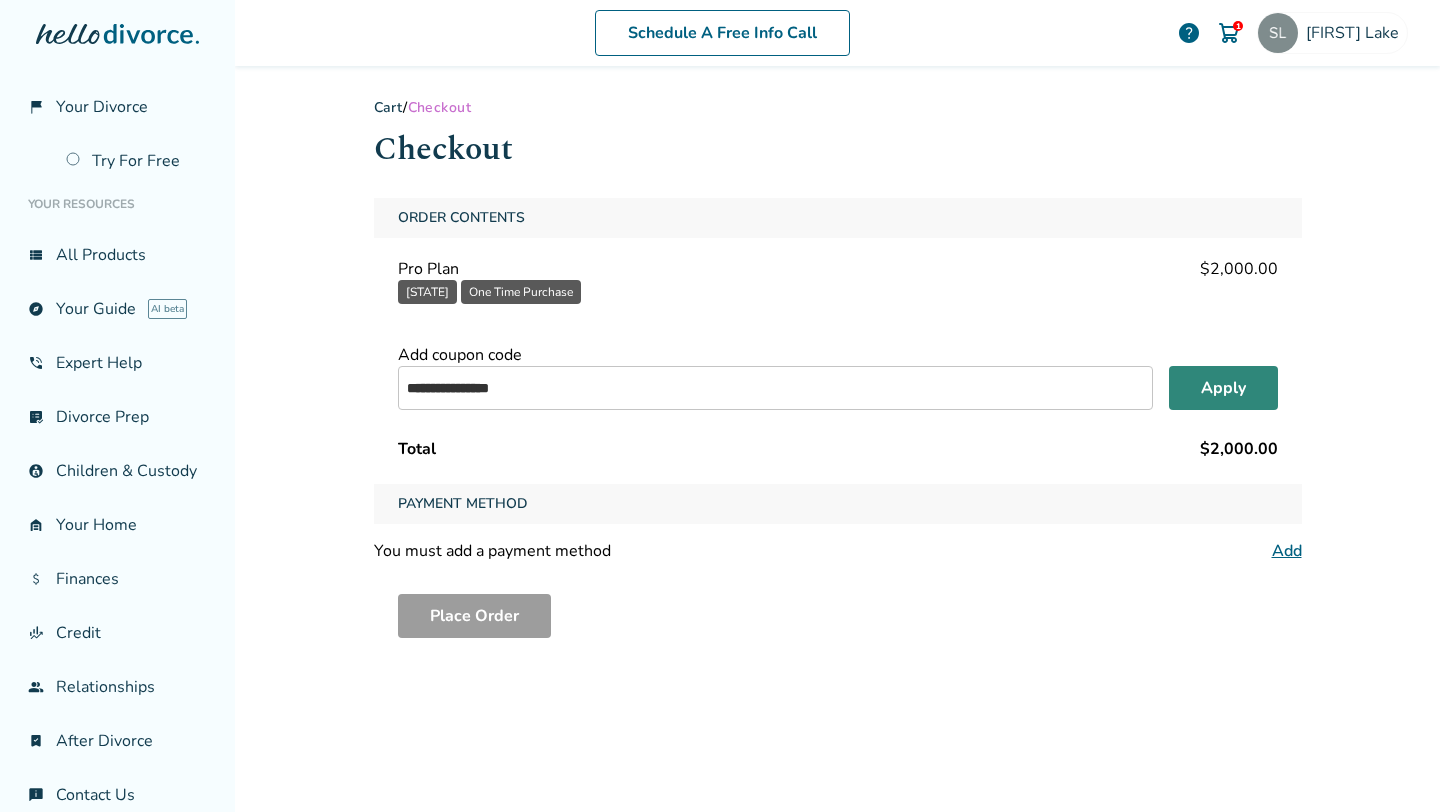 type on "**********" 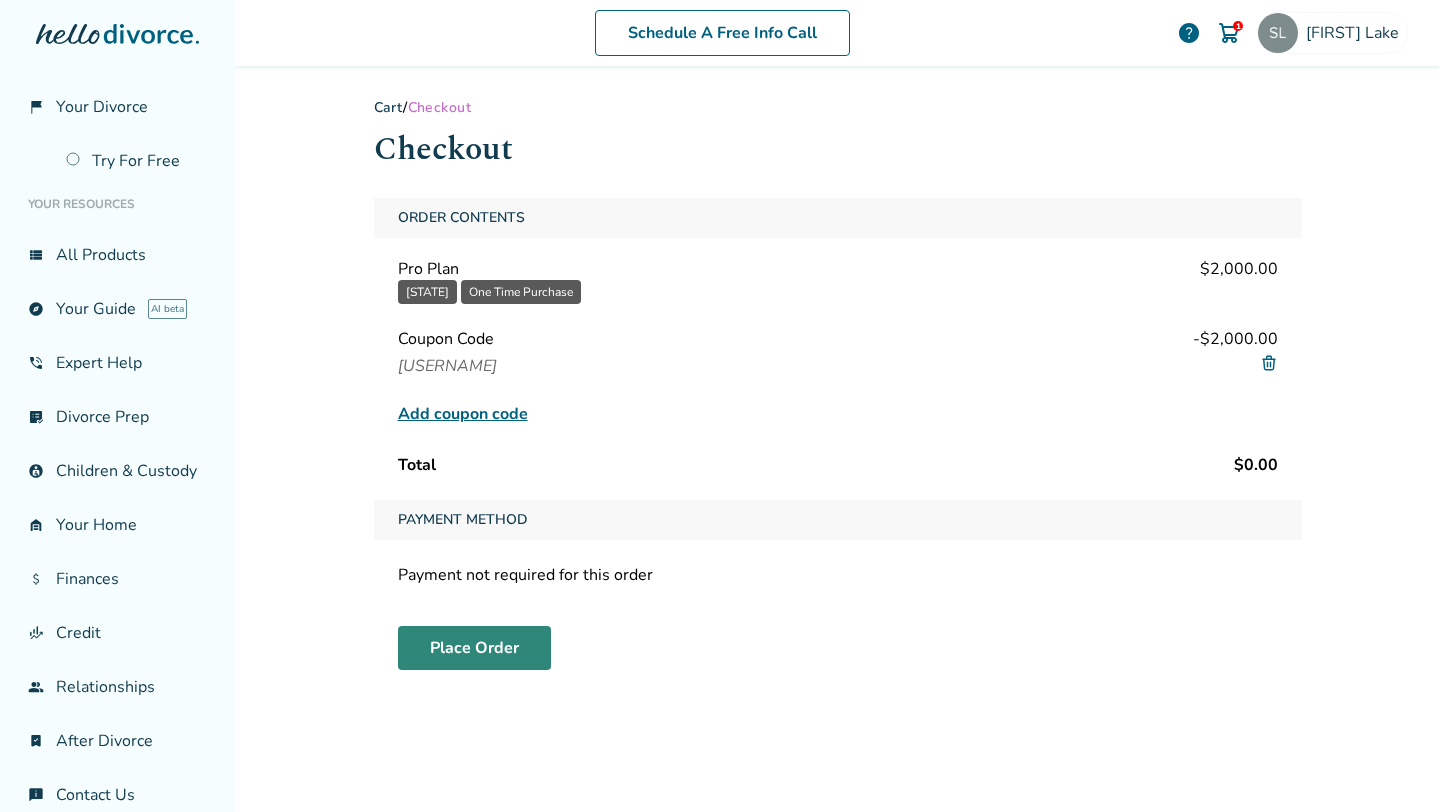 click on "Place Order" at bounding box center (474, 648) 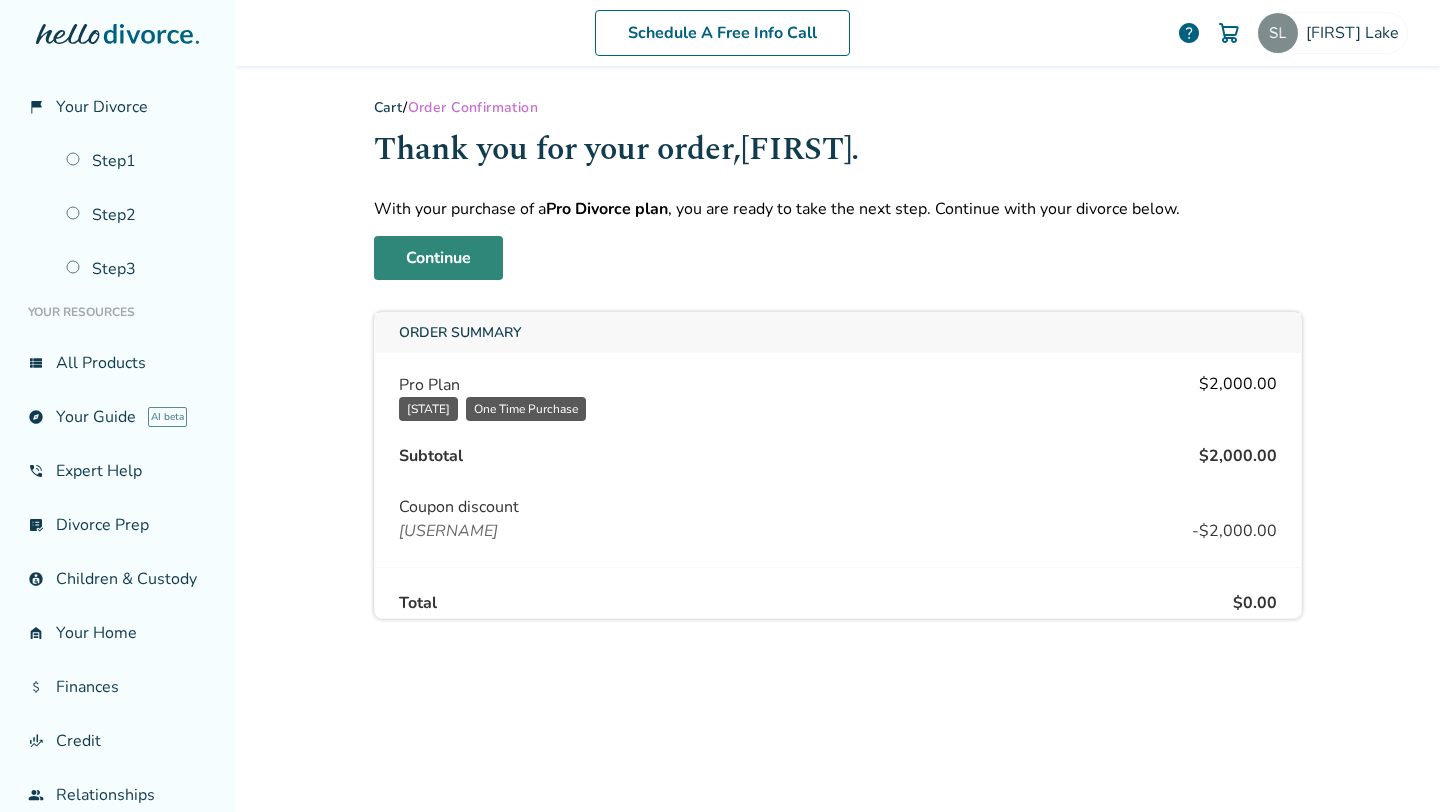 click on "Continue" at bounding box center [438, 258] 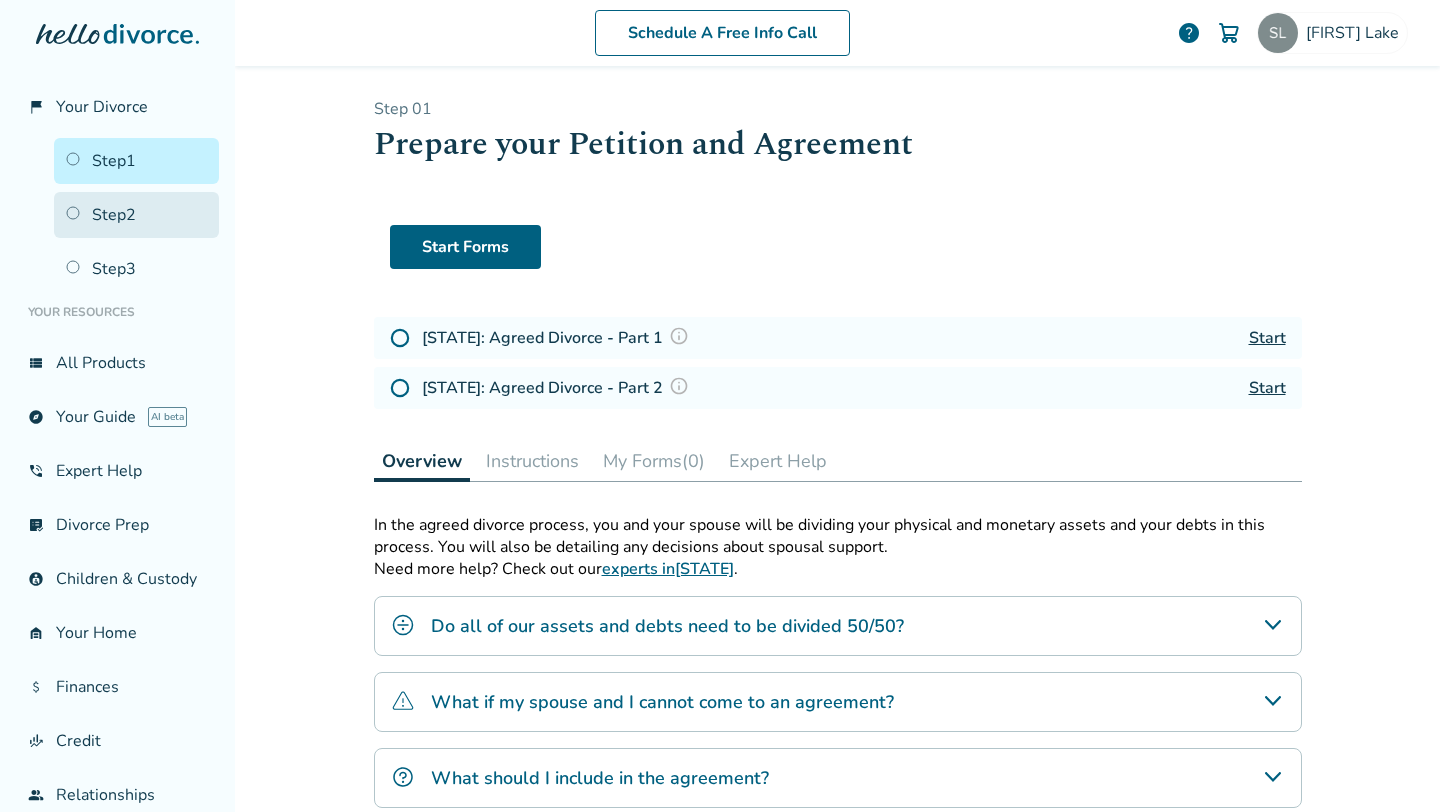 click on "Step  2" at bounding box center (136, 215) 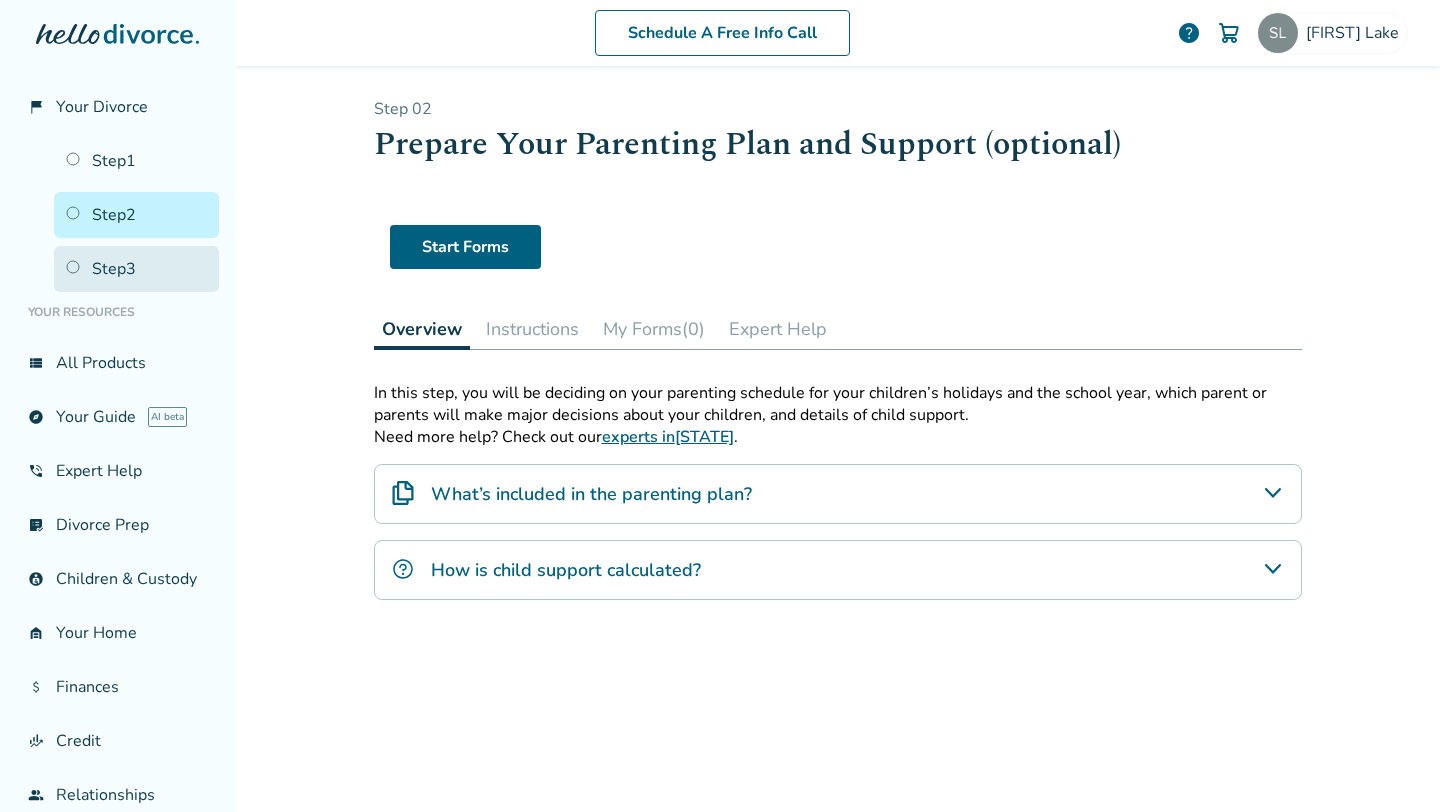 click on "Step  3" at bounding box center (136, 269) 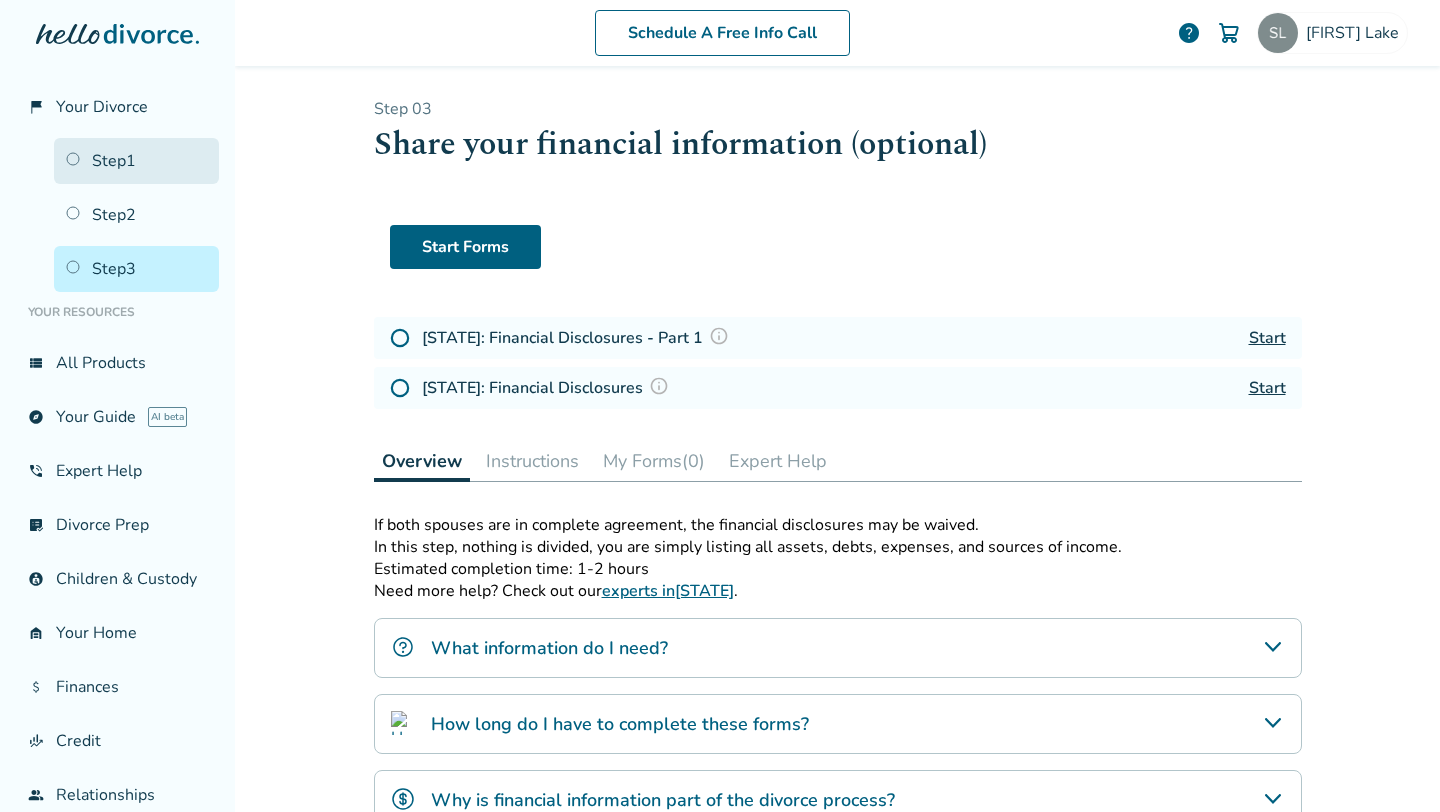 click on "Step  1" at bounding box center (136, 161) 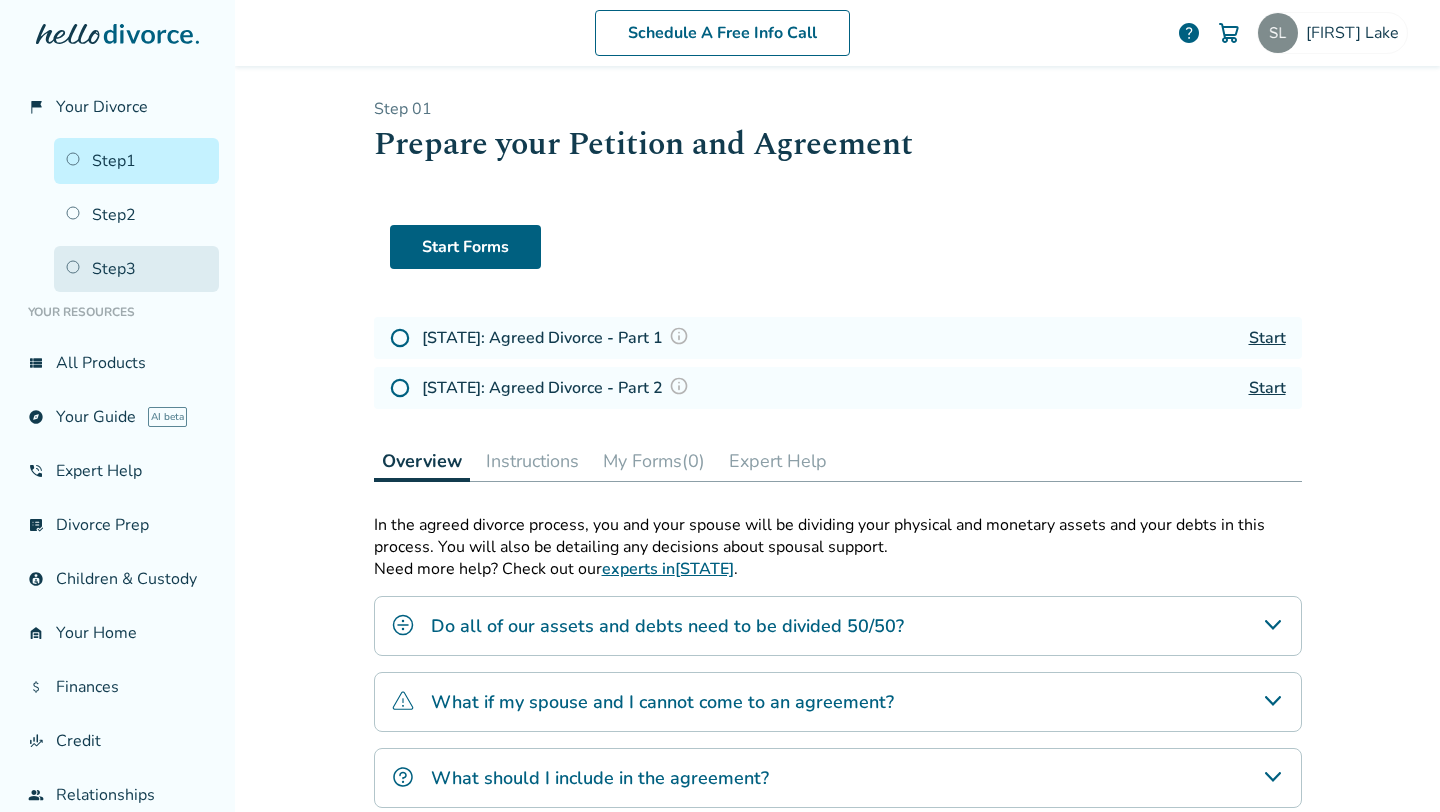 click on "Step  3" at bounding box center [136, 269] 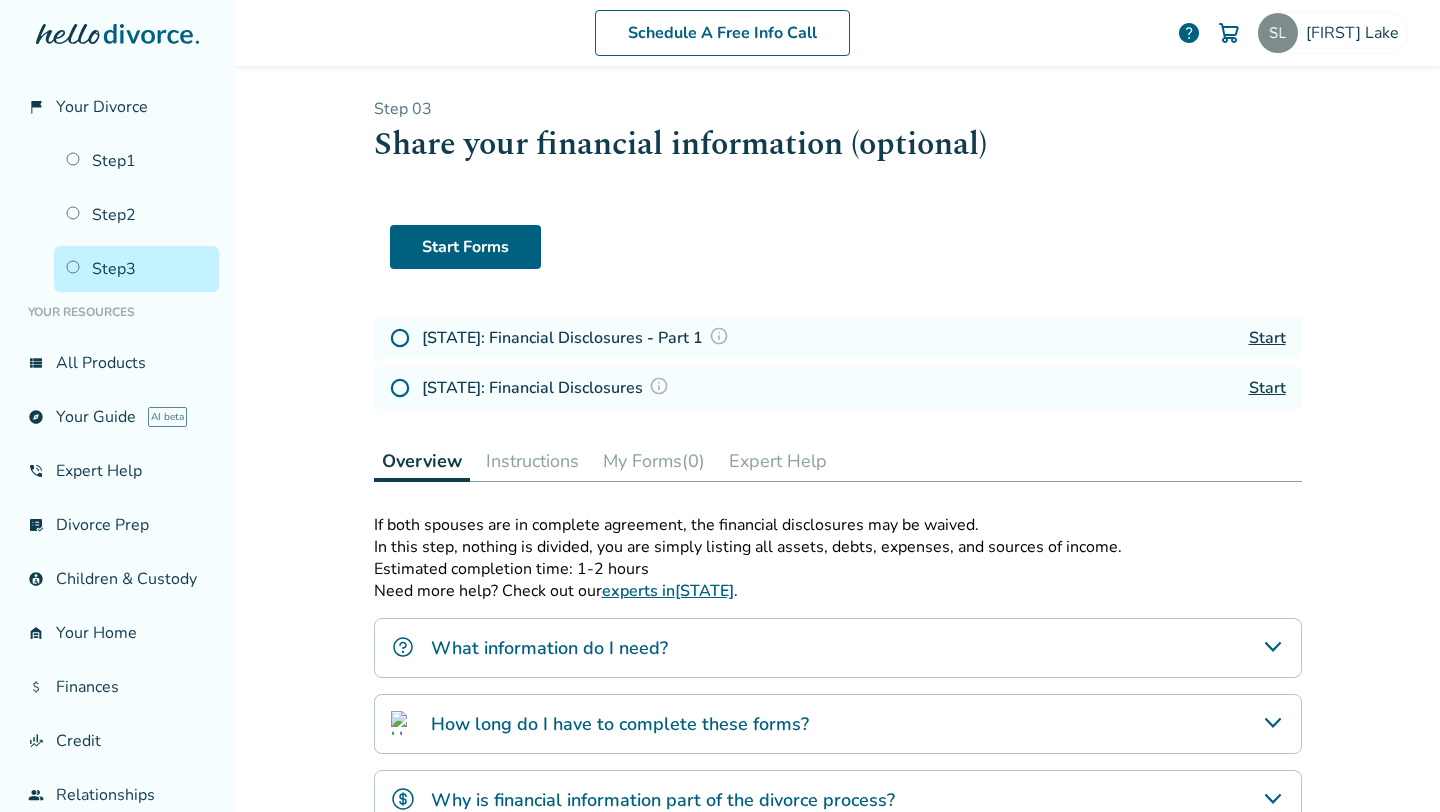 click on "Step 0 3 Share your financial information (optional) Start Forms Utah: Financial Disclosures - Part 1 Start Utah: Financial Disclosures Start" at bounding box center [838, 257] 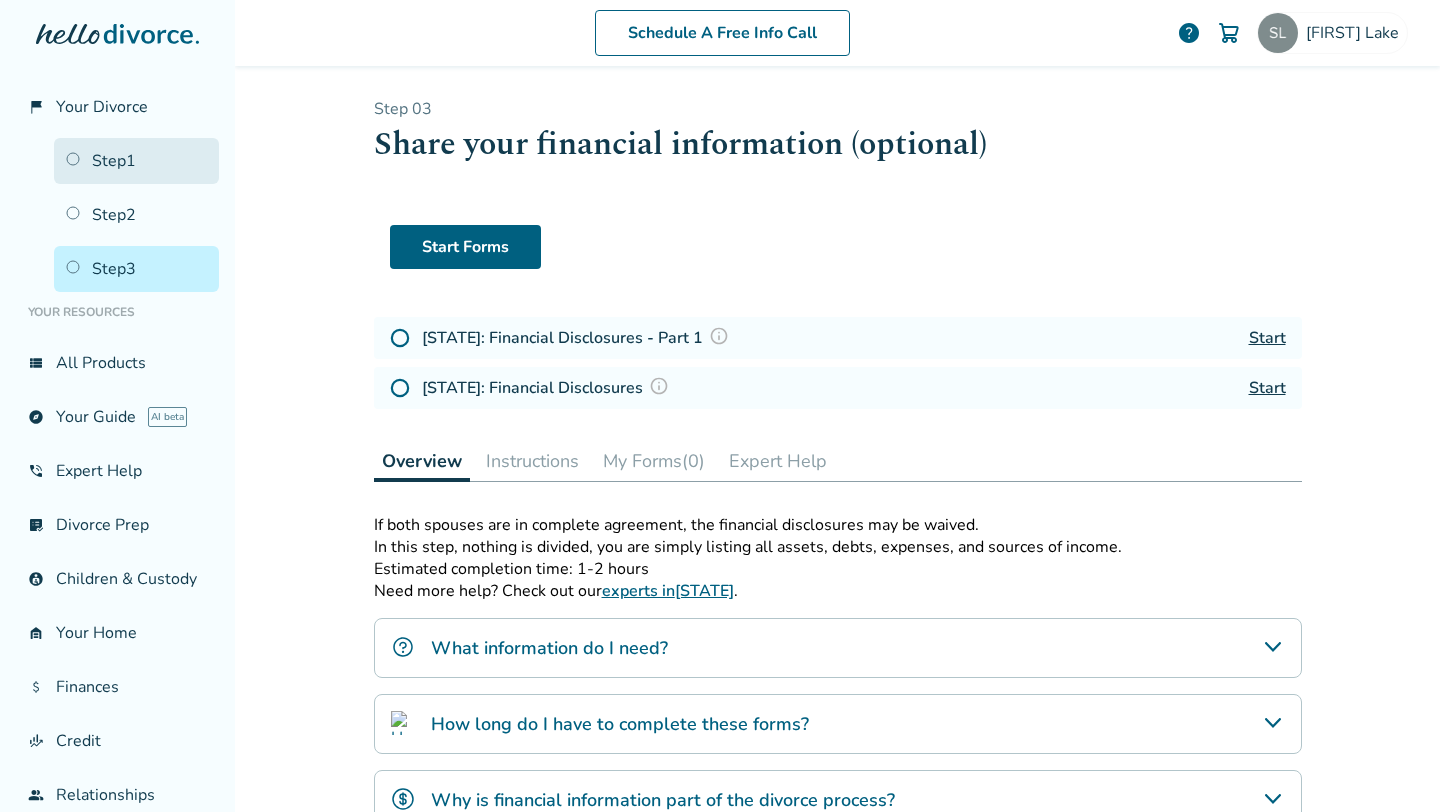 click on "Step  1" at bounding box center [136, 161] 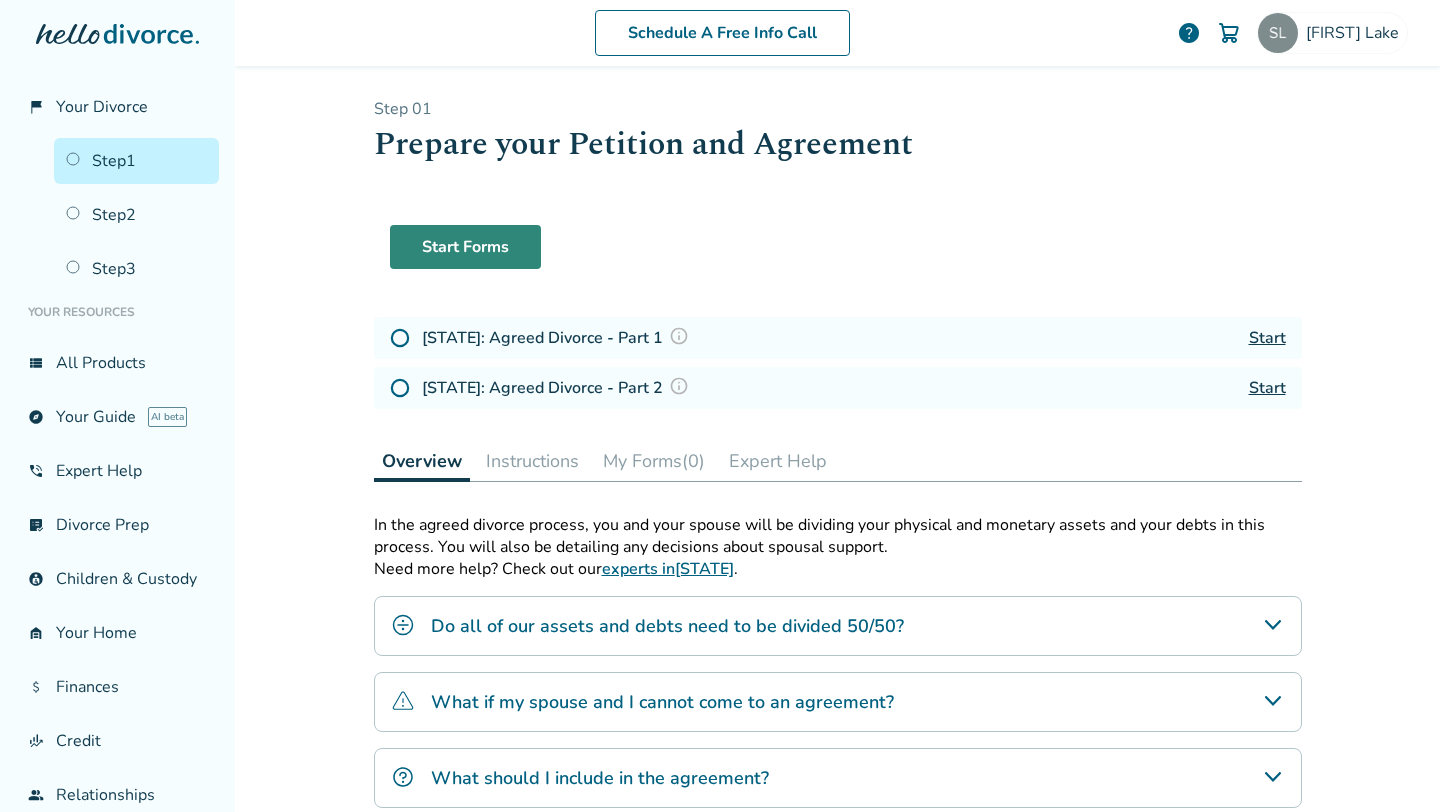 click on "Start Forms" at bounding box center [465, 247] 